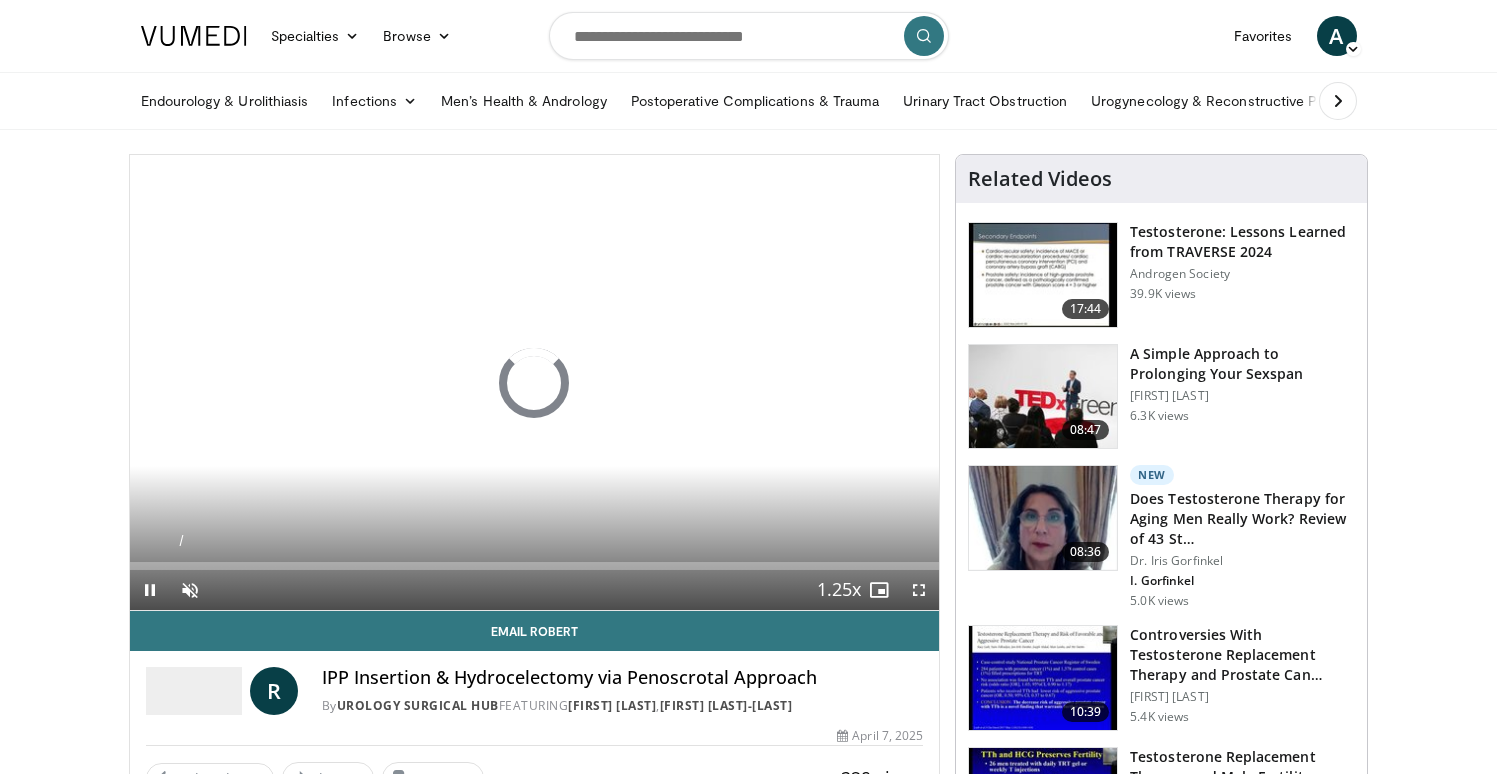 scroll, scrollTop: 0, scrollLeft: 0, axis: both 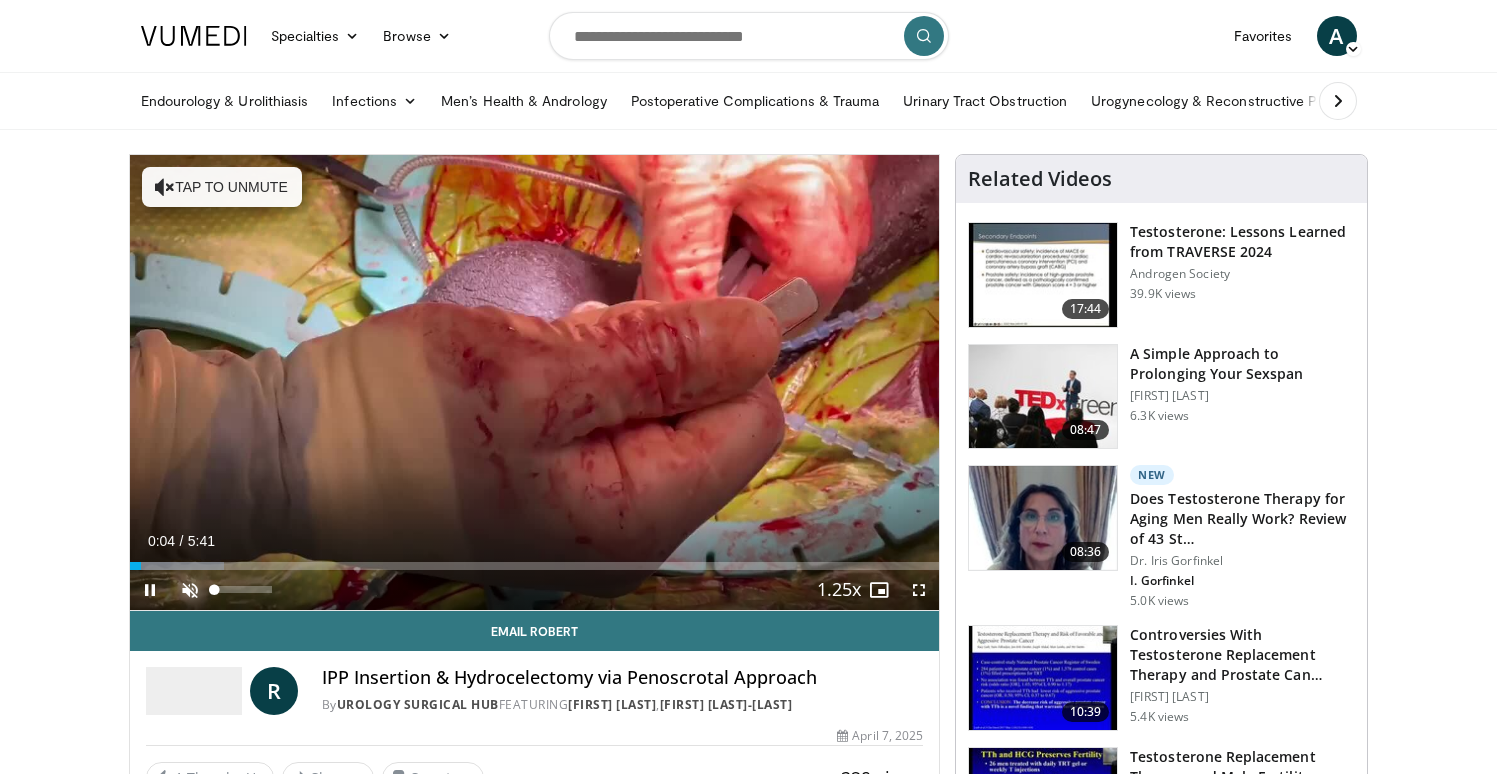 click at bounding box center [190, 590] 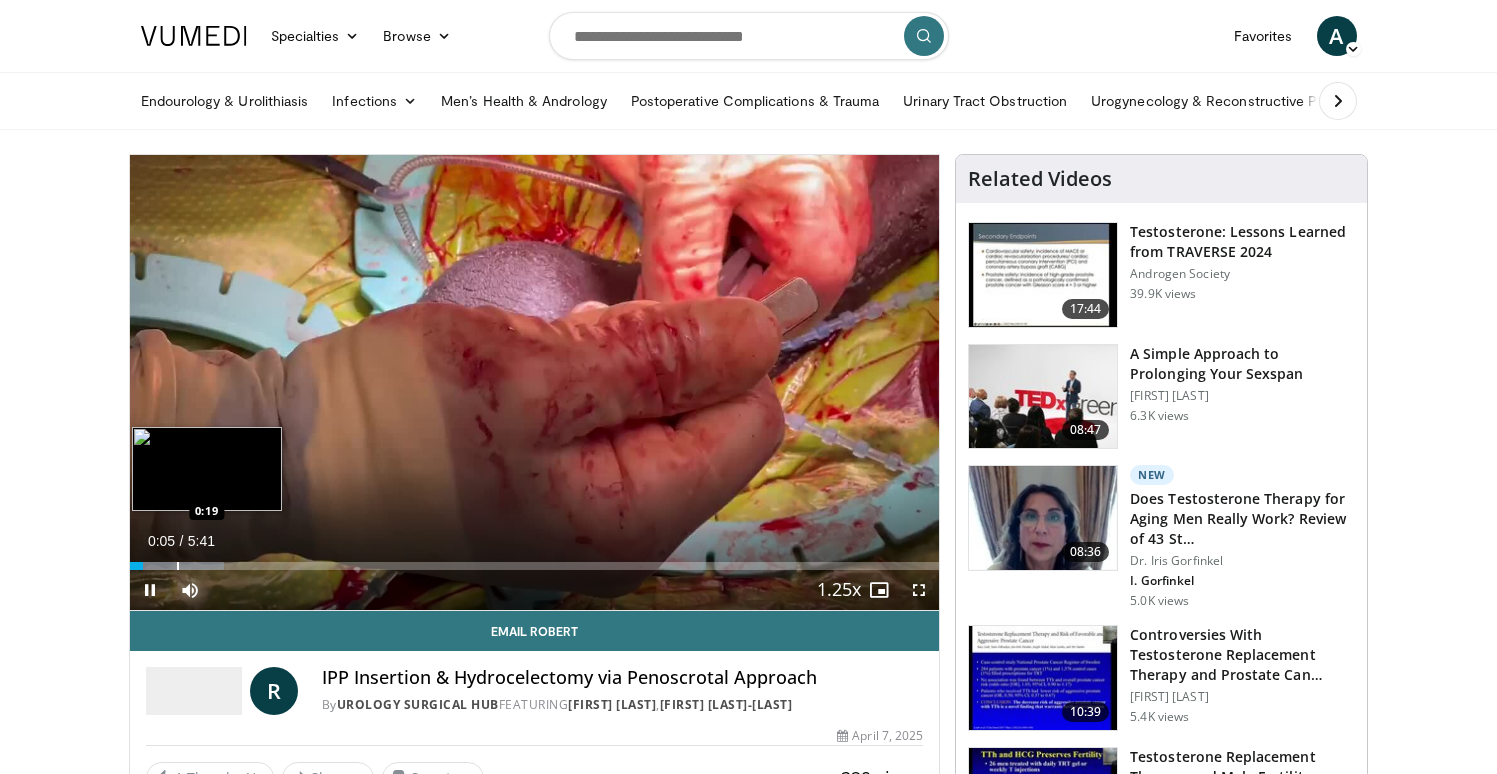click at bounding box center (178, 566) 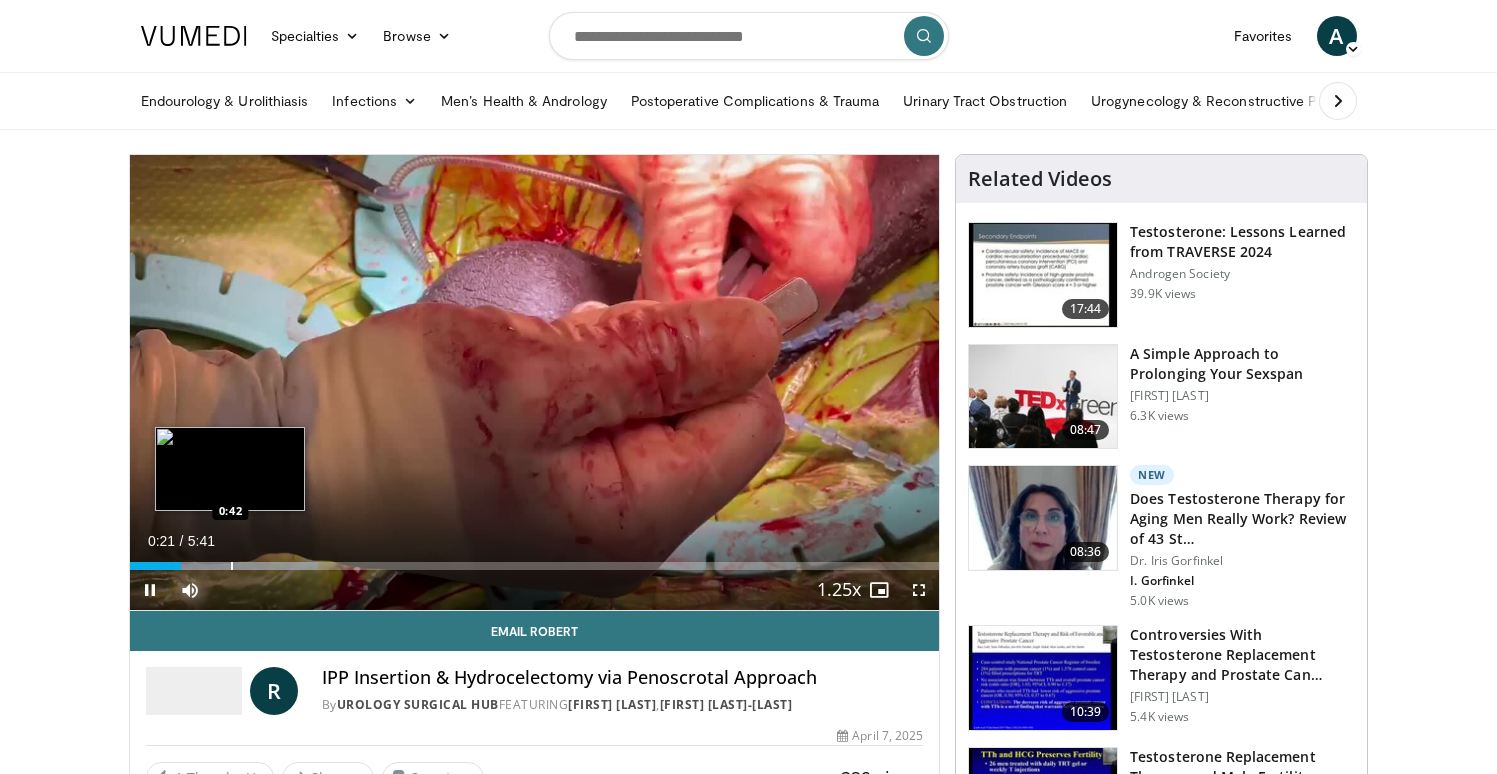 click at bounding box center (232, 566) 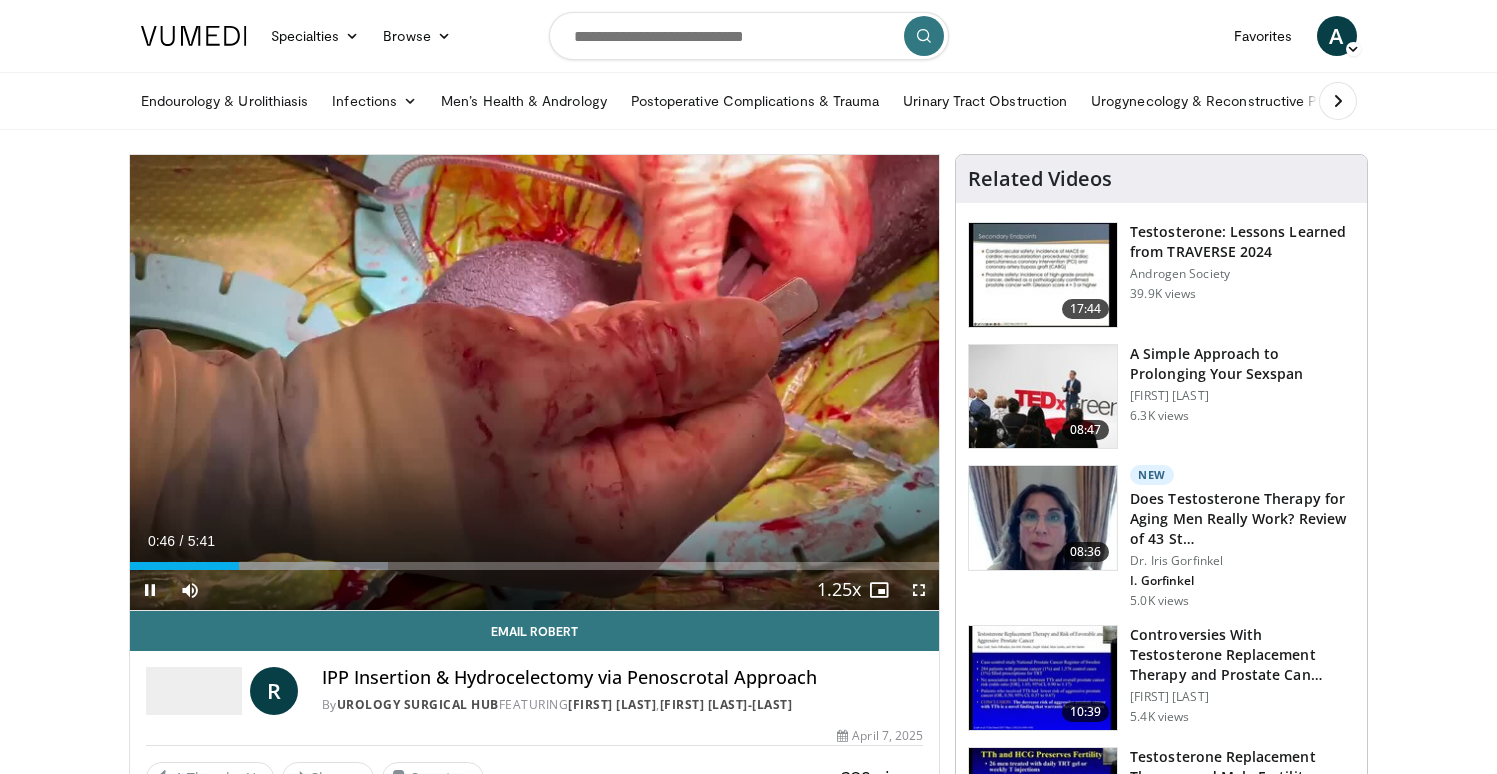 click at bounding box center [919, 590] 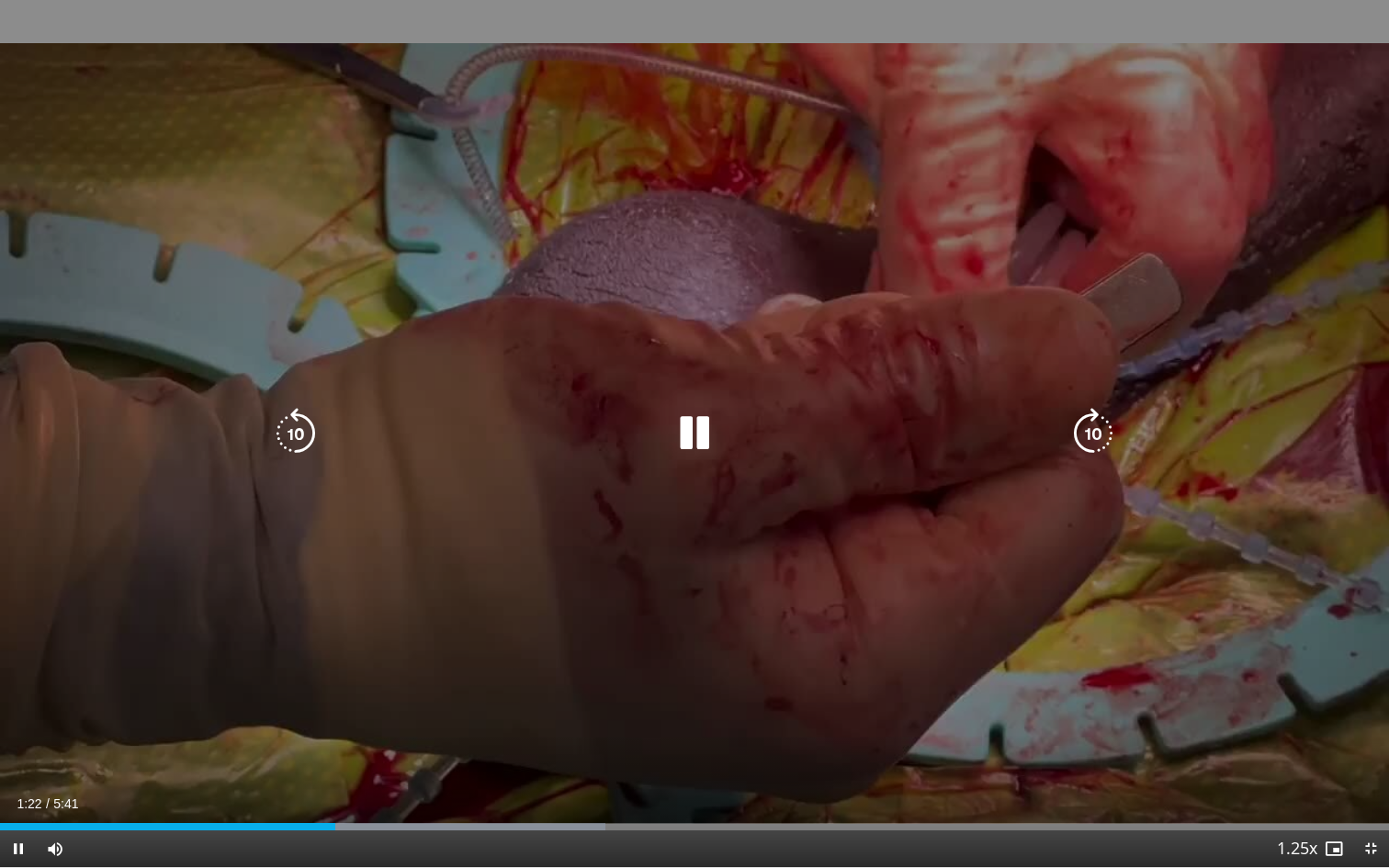 click at bounding box center (694, 434) 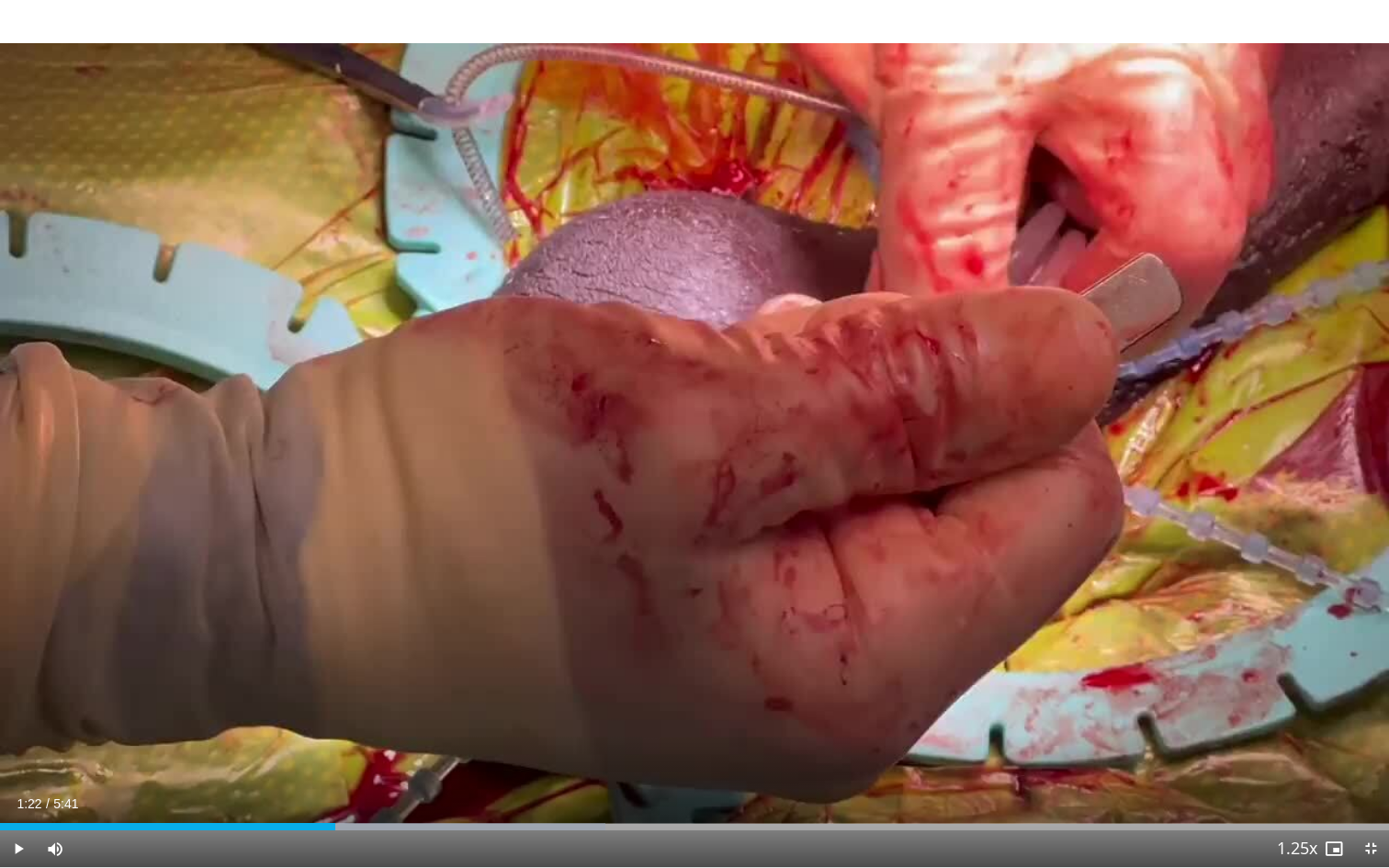 type 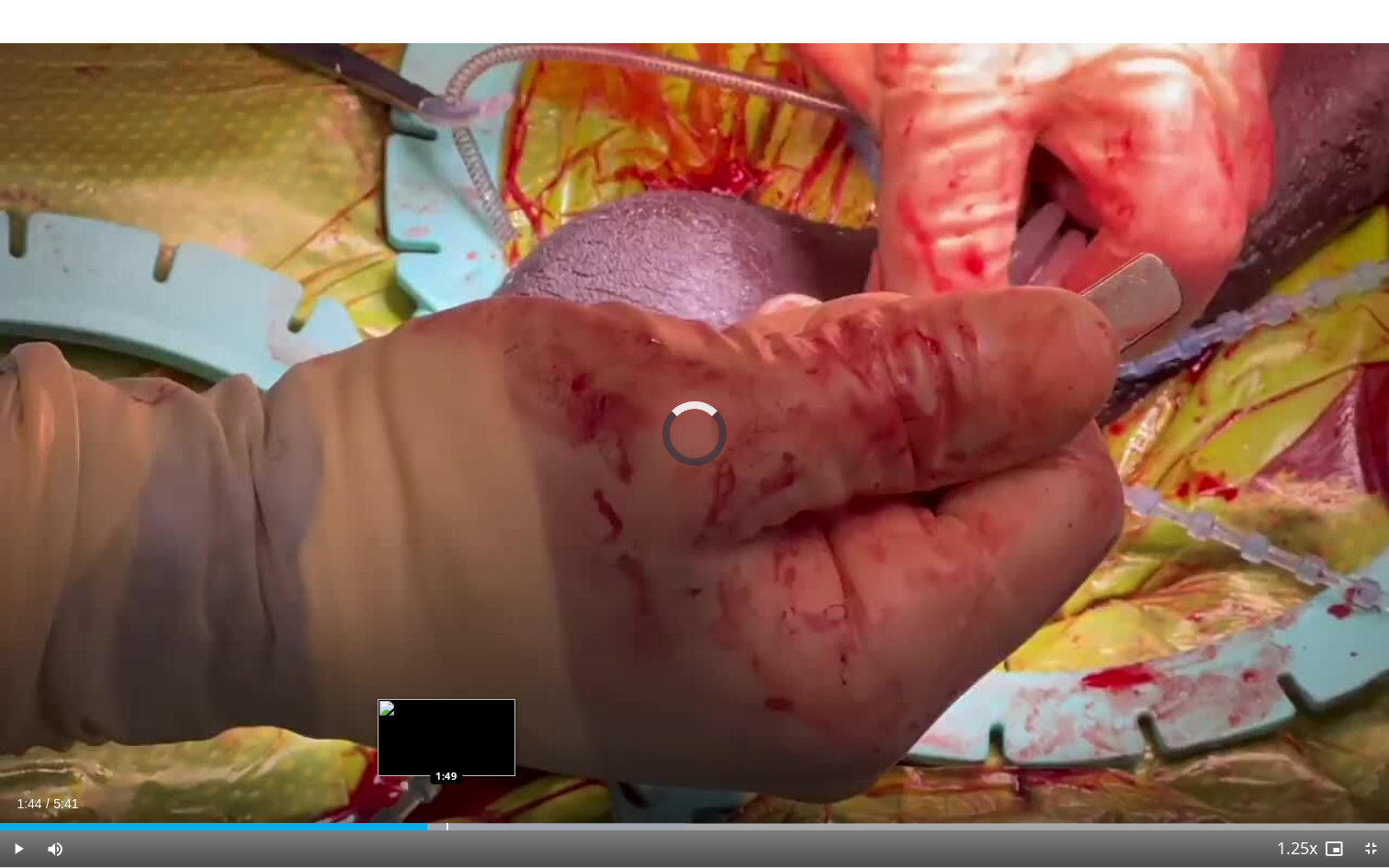 click at bounding box center (447, 827) 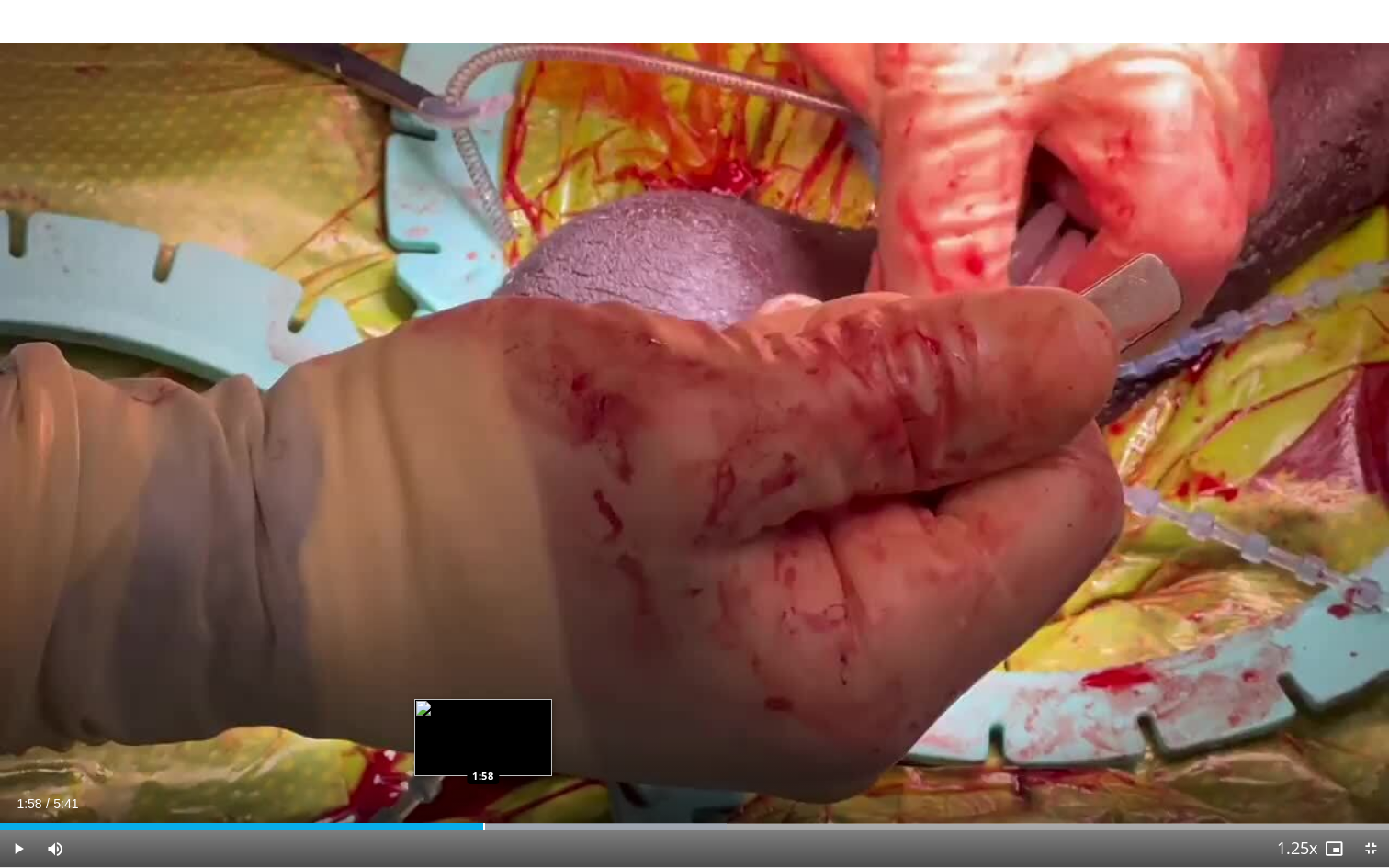 click on "Loaded :  52.30% 1:54 1:58" at bounding box center (694, 821) 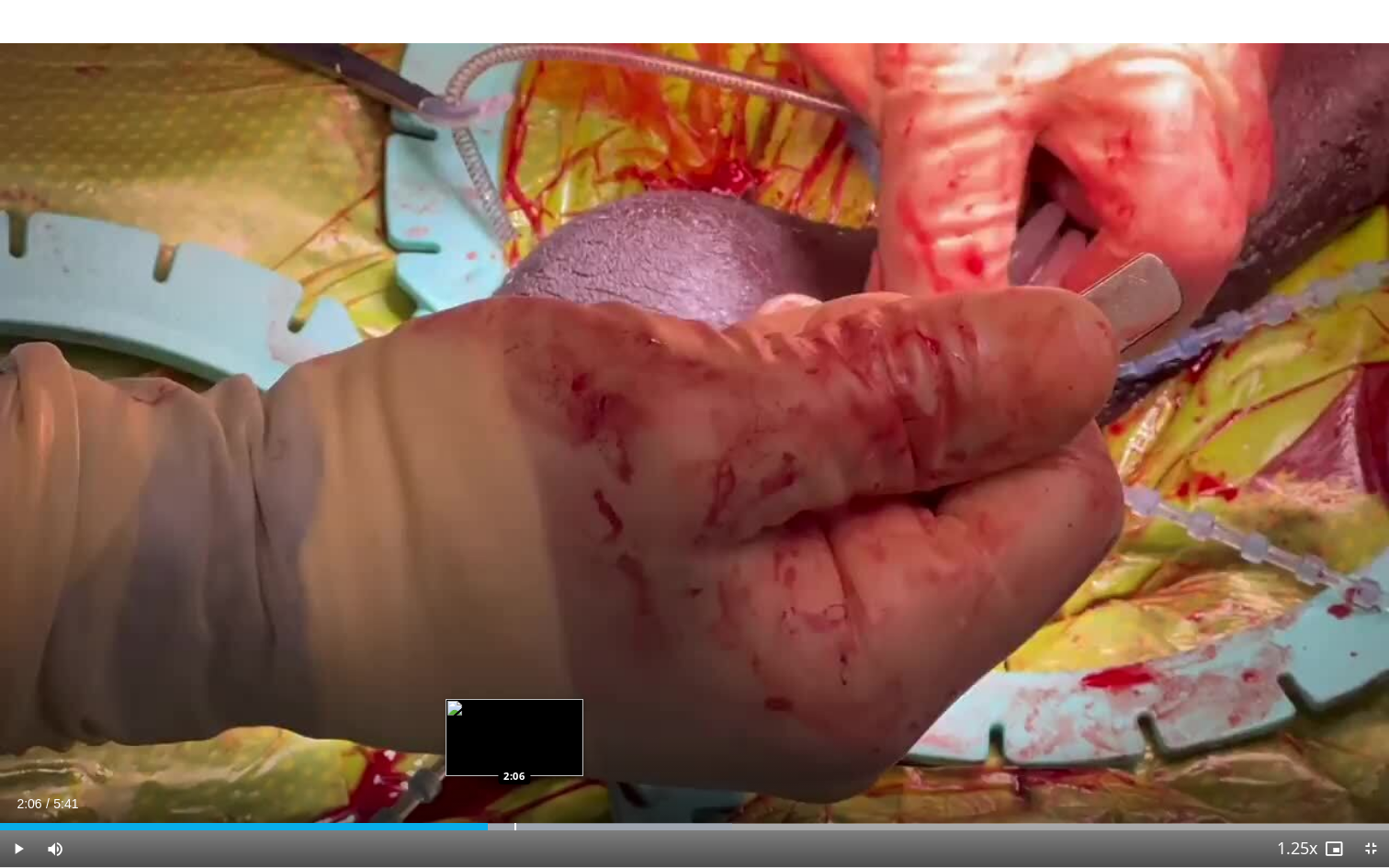 click at bounding box center (515, 827) 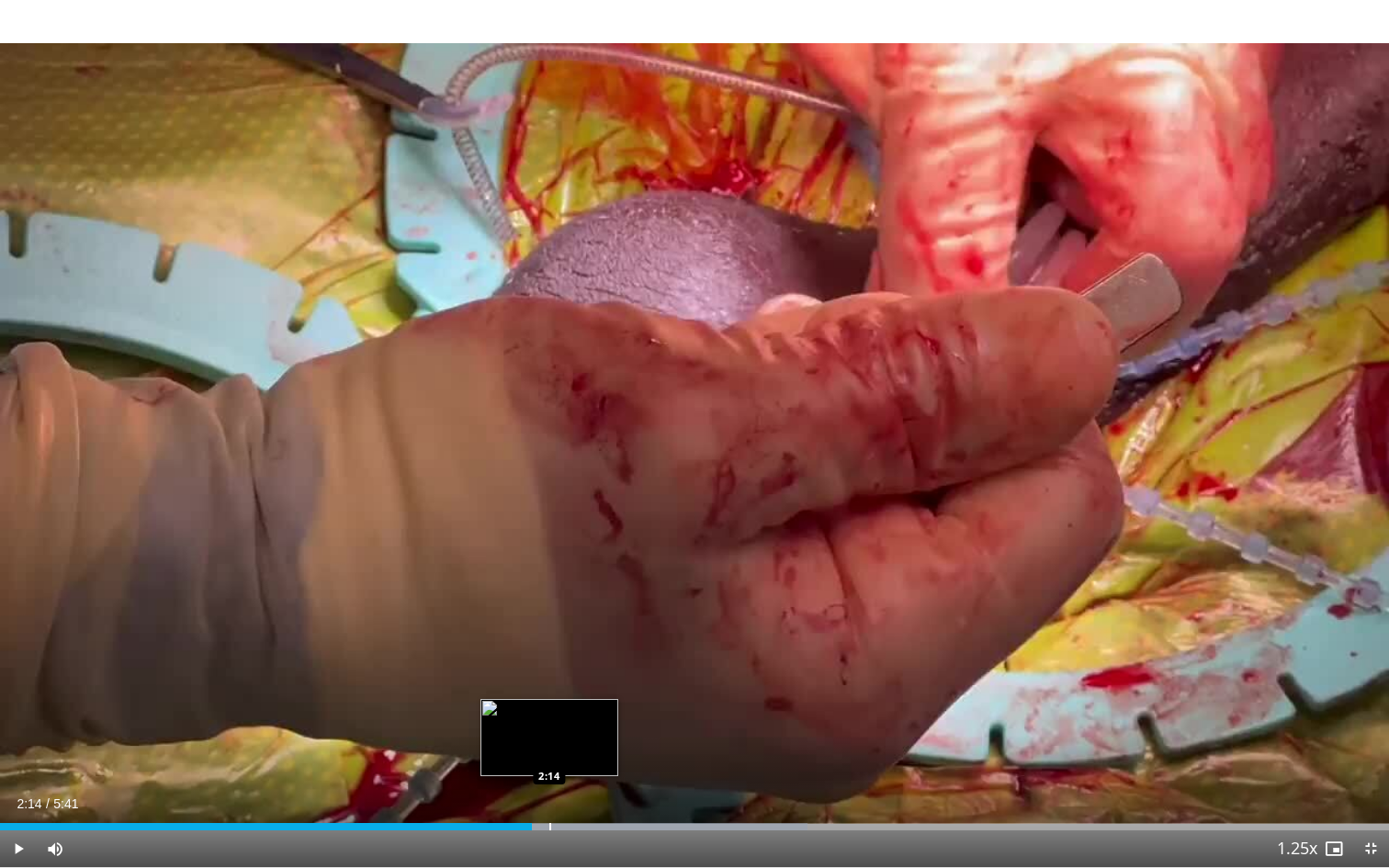 click at bounding box center (550, 827) 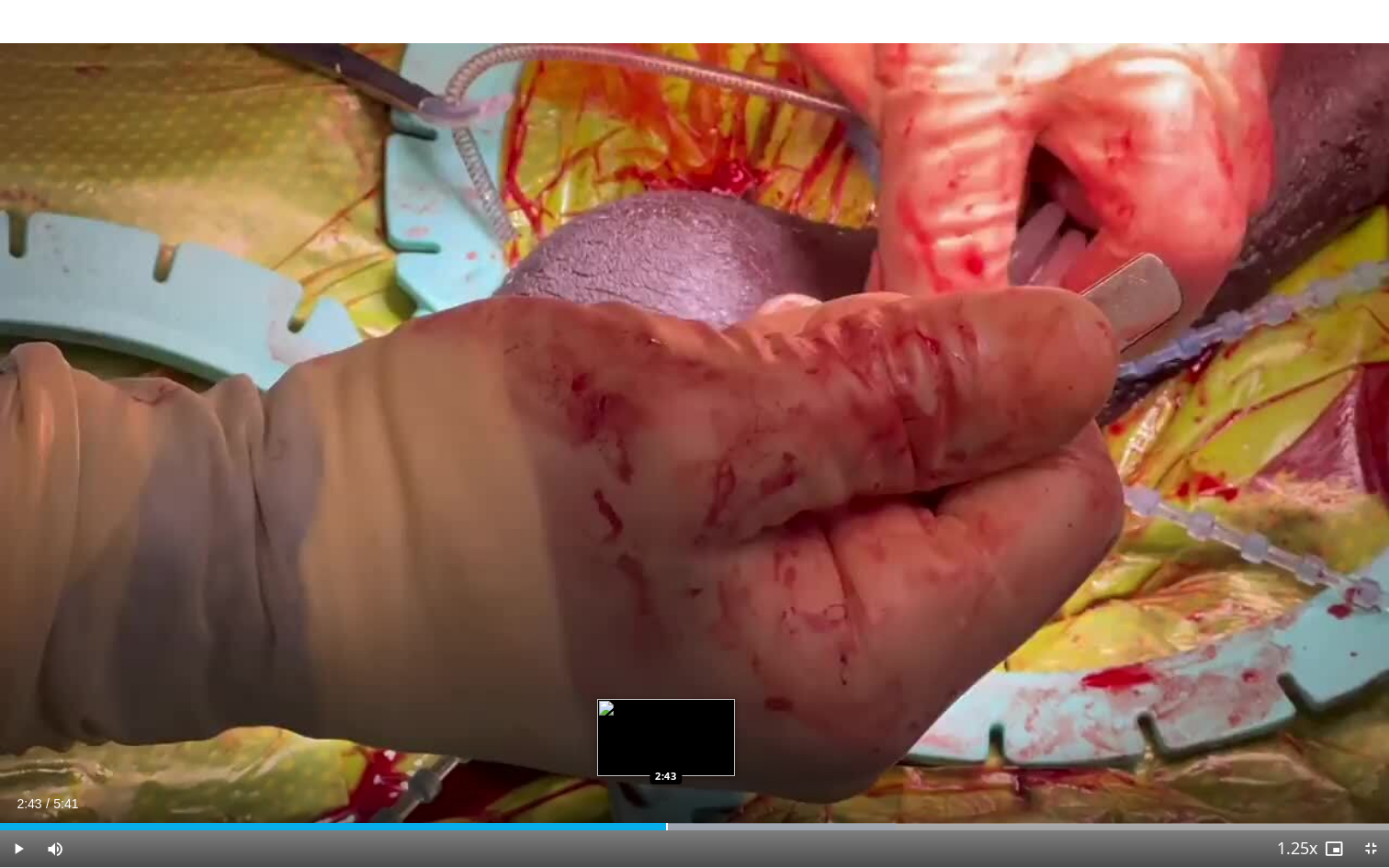 click at bounding box center [667, 827] 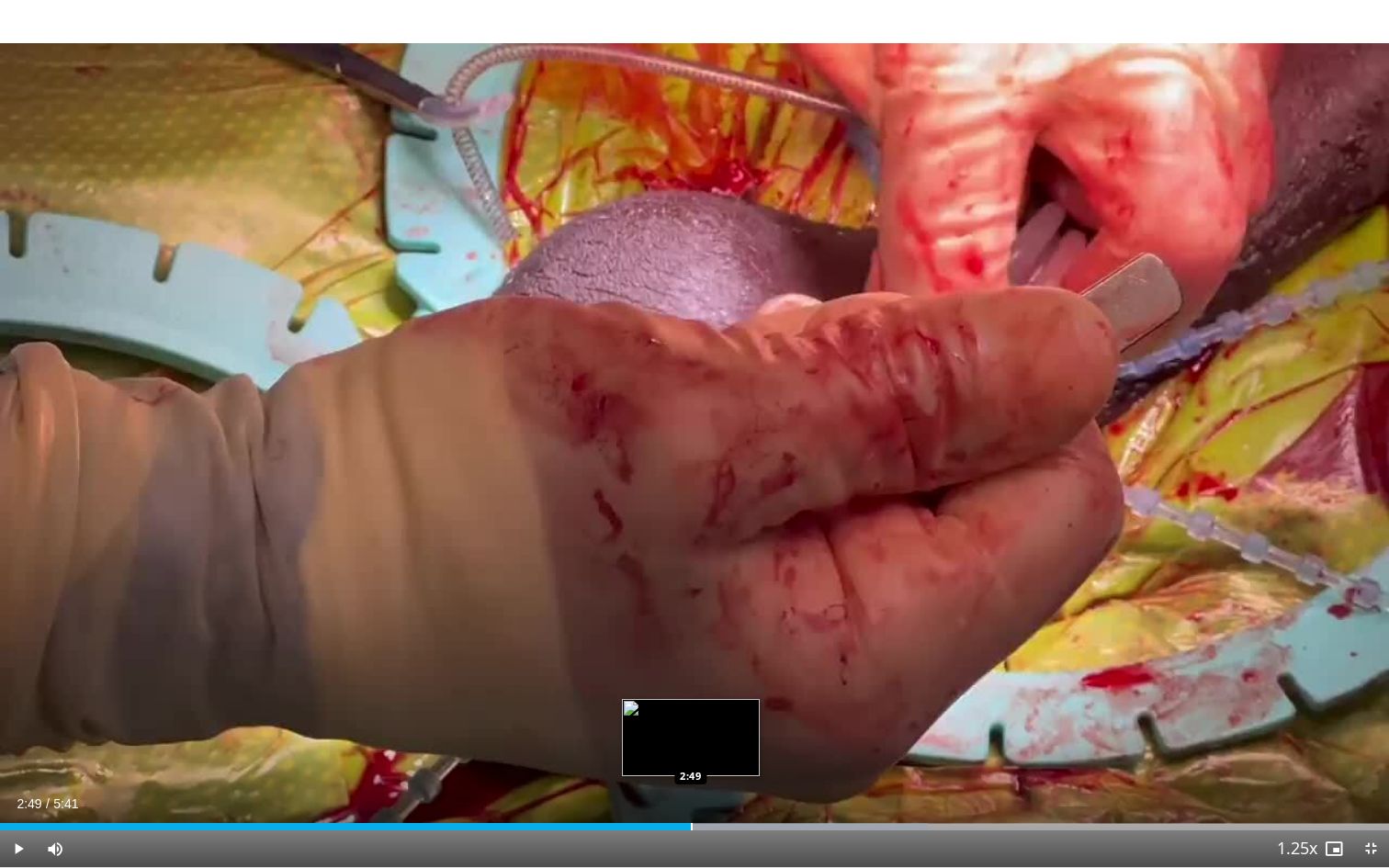 click at bounding box center [692, 827] 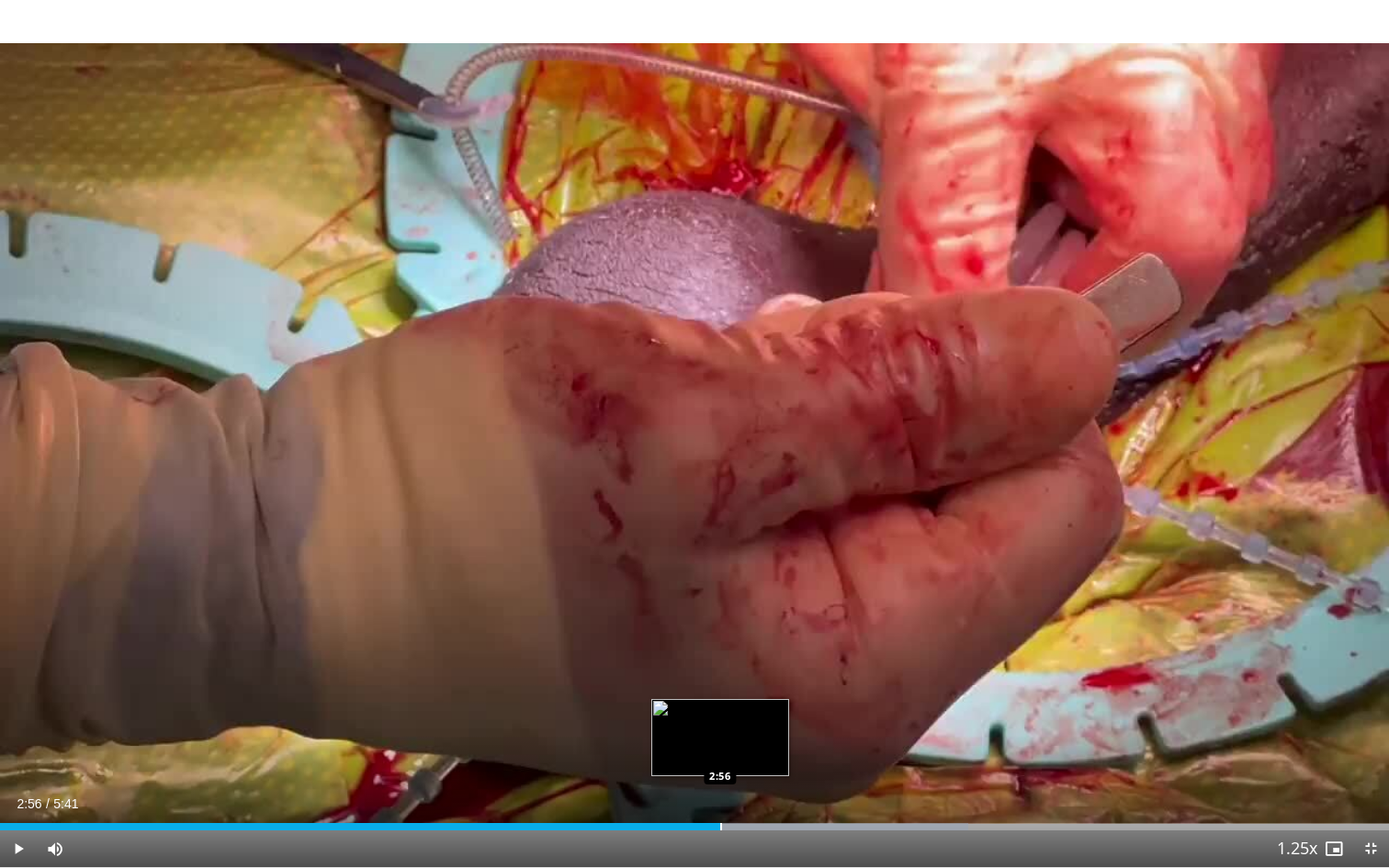 click at bounding box center (721, 827) 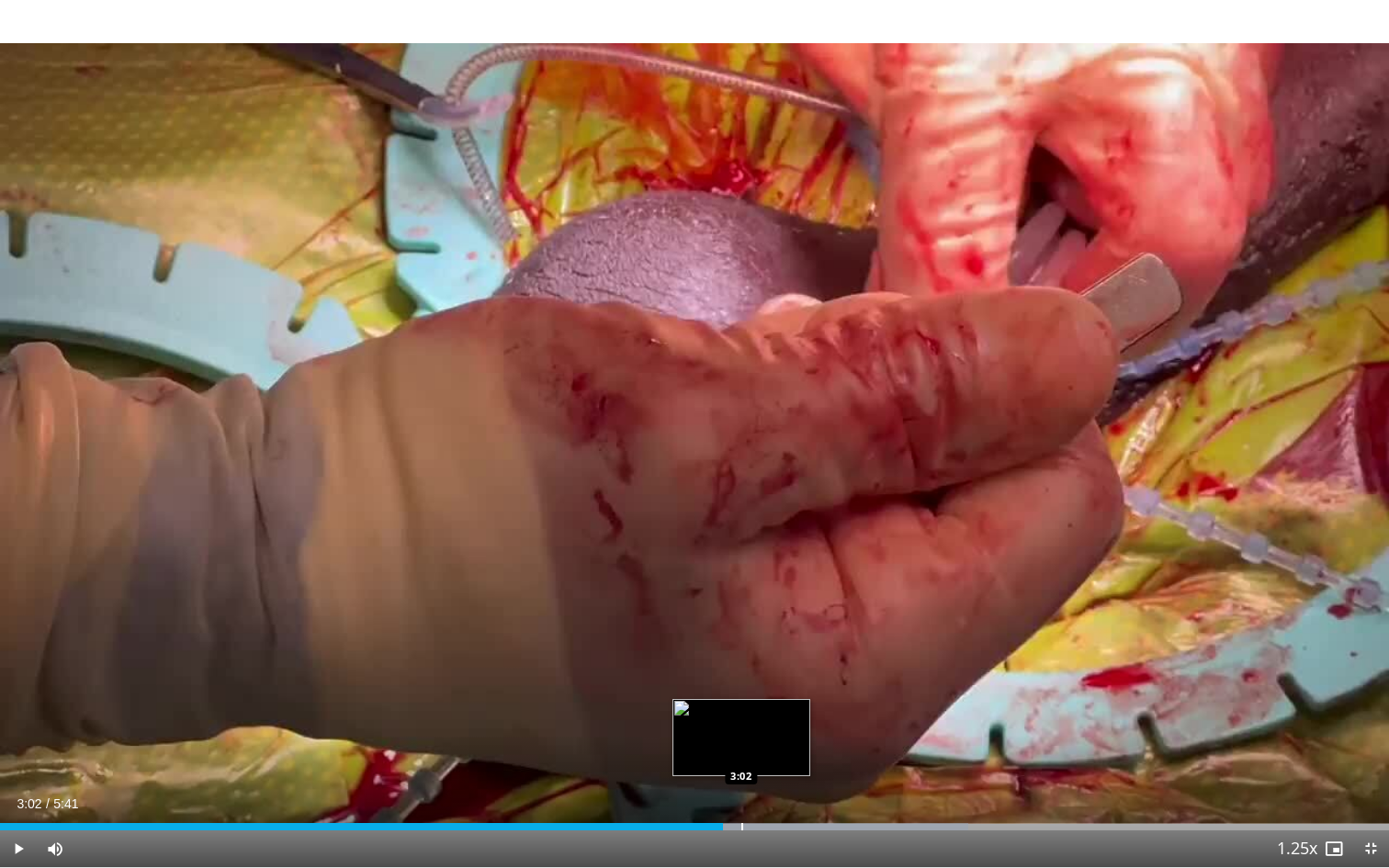 click at bounding box center (742, 827) 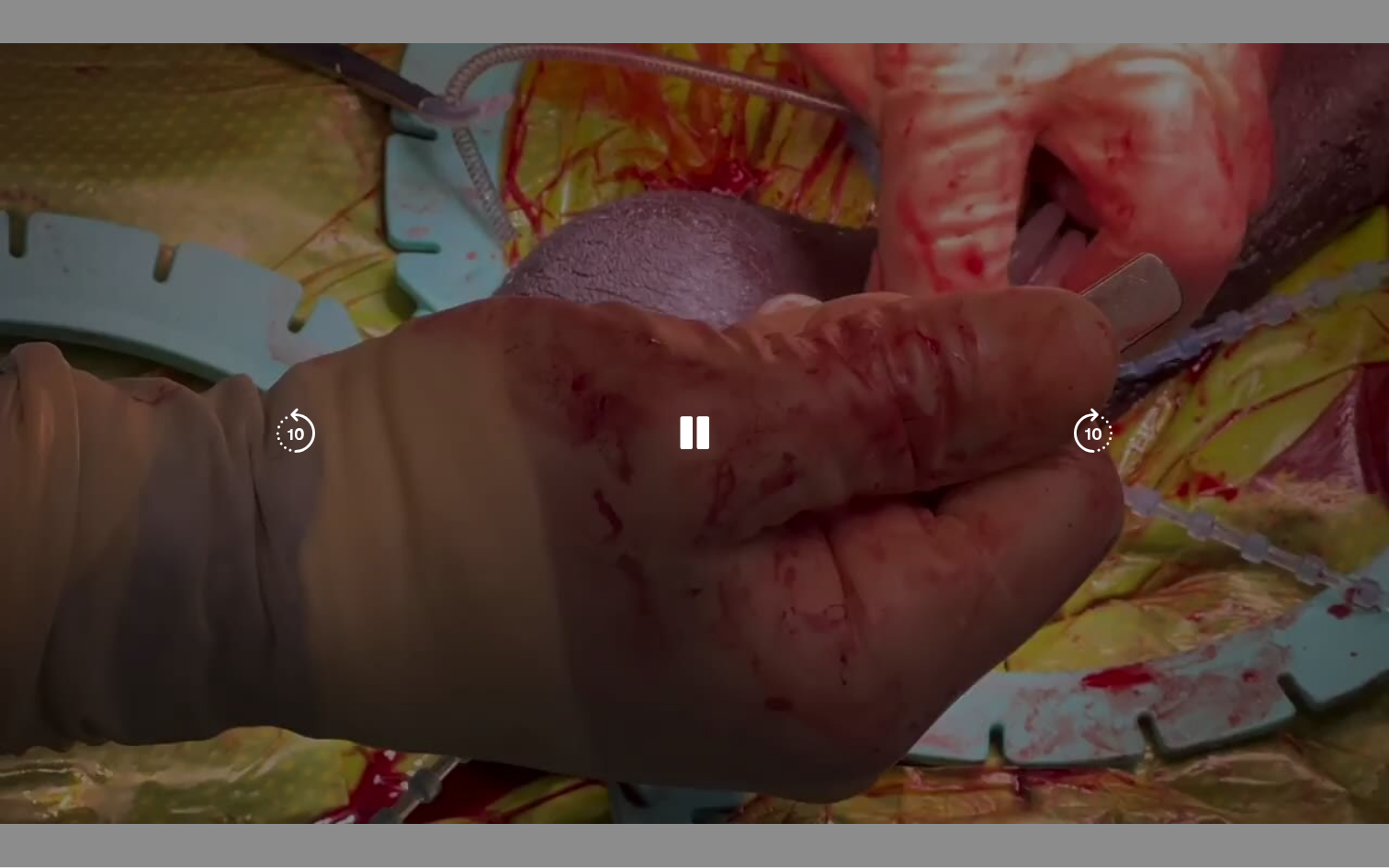 click on "Current Time  3:09 / Duration  5:41 Pause Skip Backward Skip Forward Mute Loaded :  73.25% 3:09 3:05 Stream Type  LIVE Seek to live, currently behind live LIVE   1.25x Playback Rate 0.5x 0.75x 1x 1.25x , selected 1.5x 1.75x 2x Chapters Chapters Descriptions descriptions off , selected Captions captions settings , opens captions settings dialog captions off , selected Audio Track en (Main) , selected Exit Fullscreen Enable picture-in-picture mode" at bounding box center (694, 885) 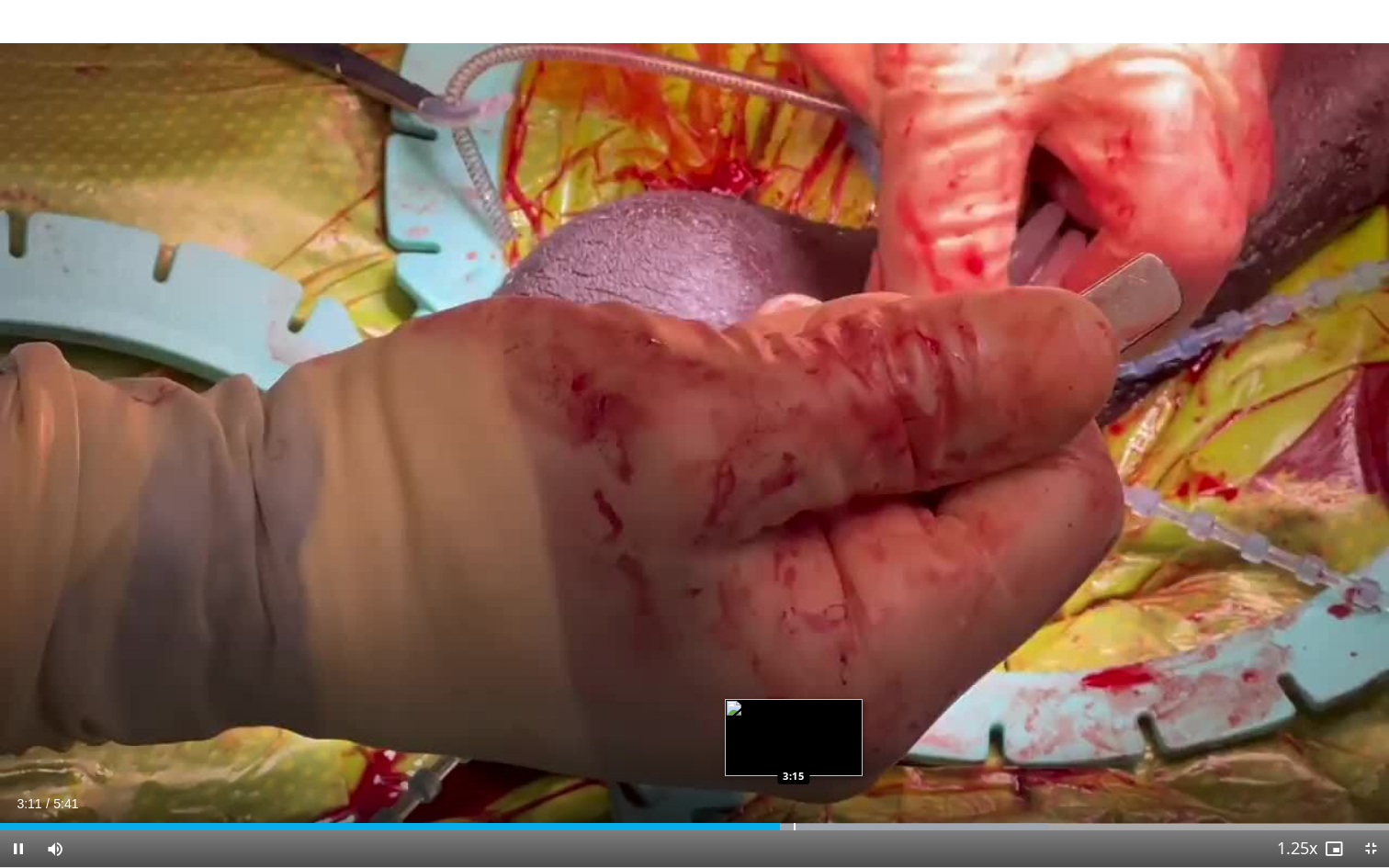 click at bounding box center [795, 827] 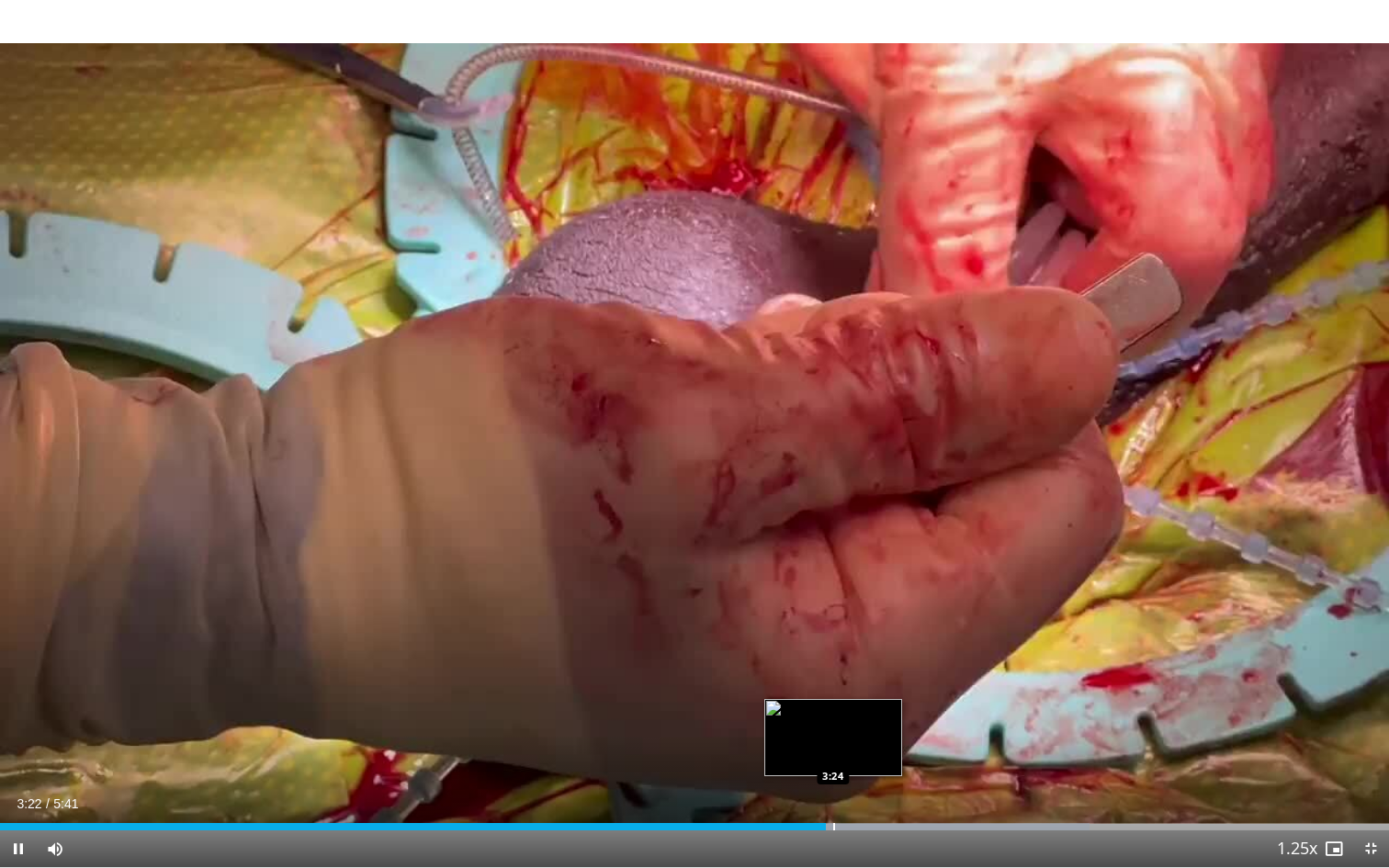 click on "Loaded :  78.46% 3:22 3:24" at bounding box center [694, 821] 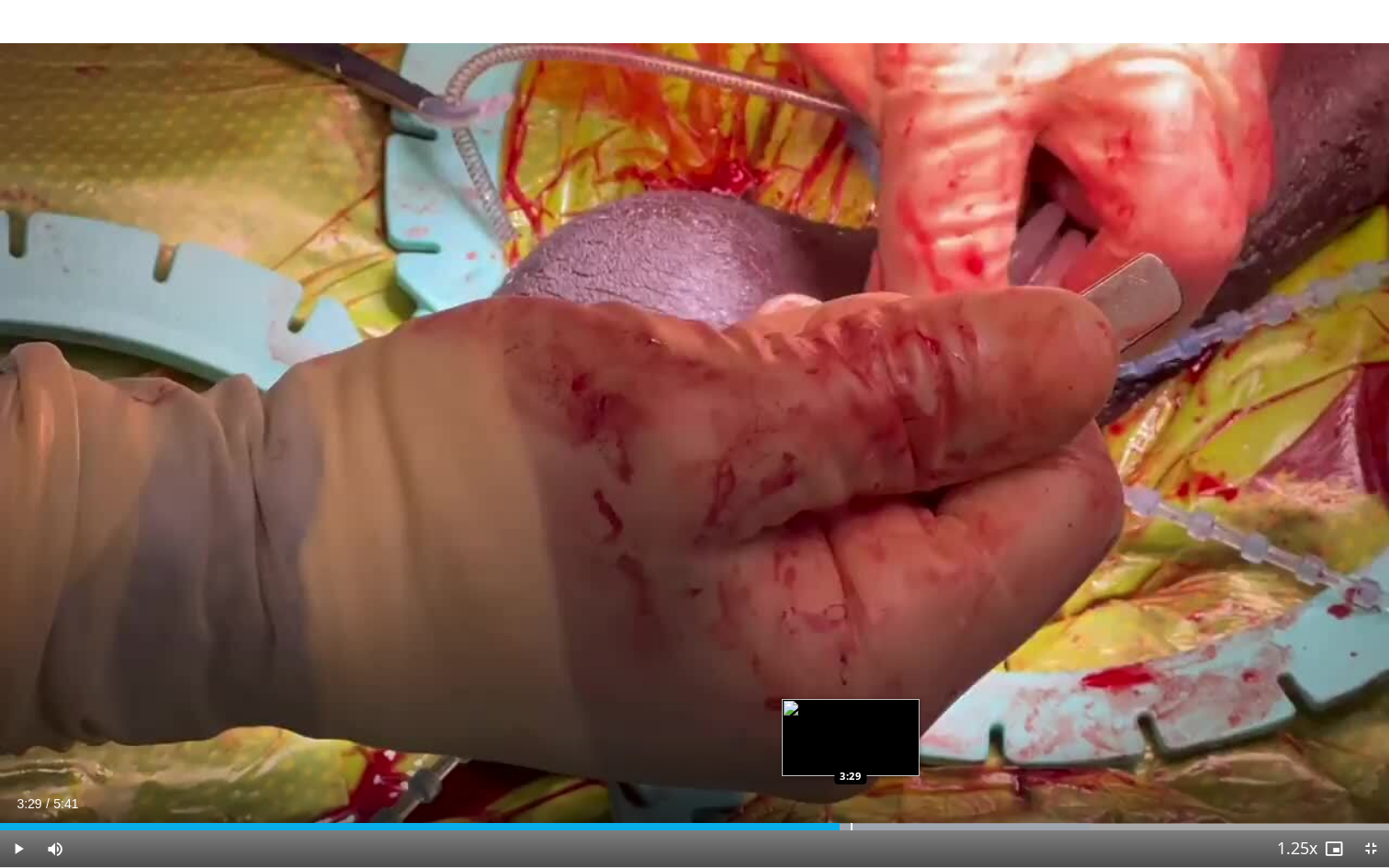 click at bounding box center [852, 827] 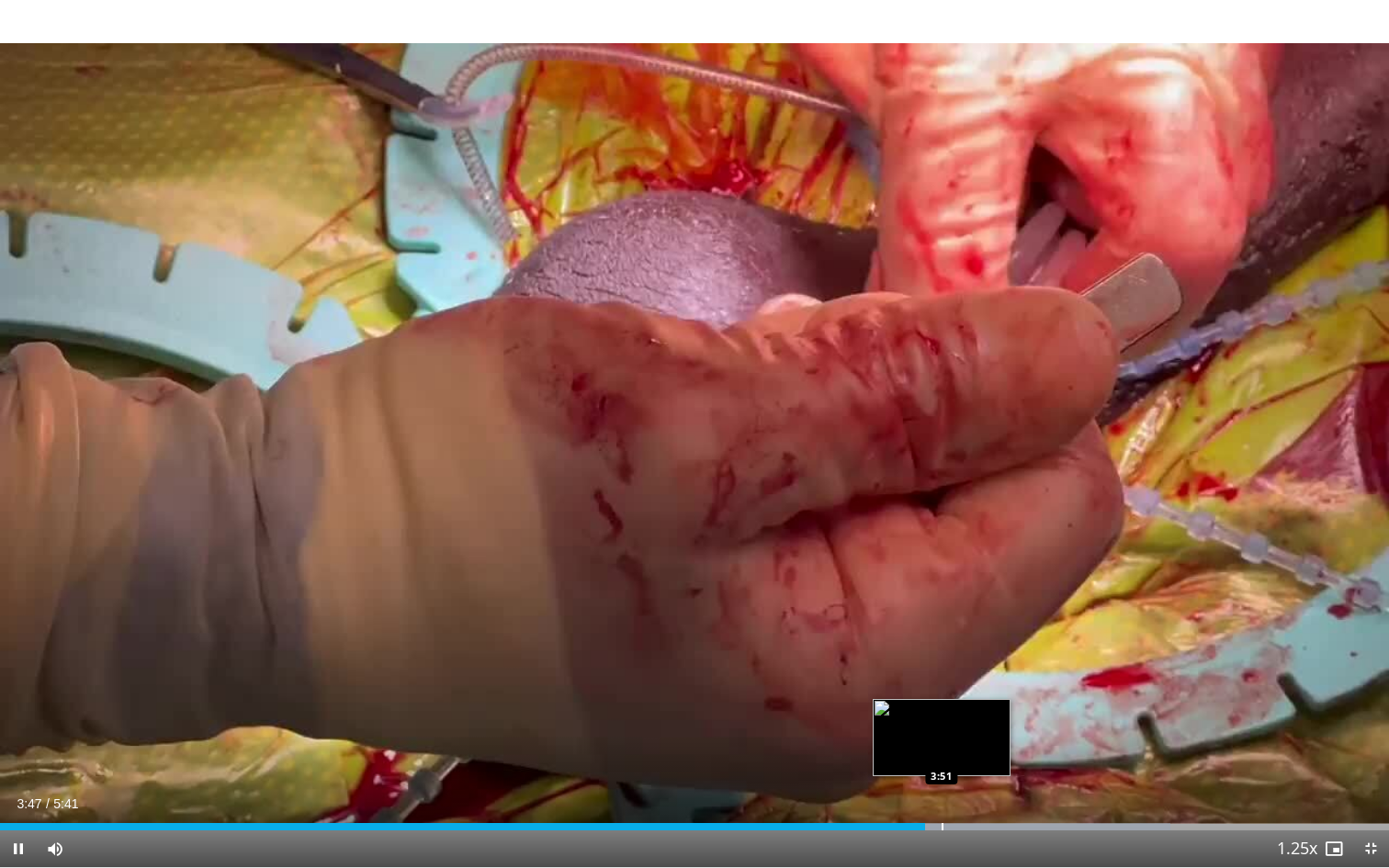 click on "Loaded :  84.27% 3:47 3:51" at bounding box center [694, 827] 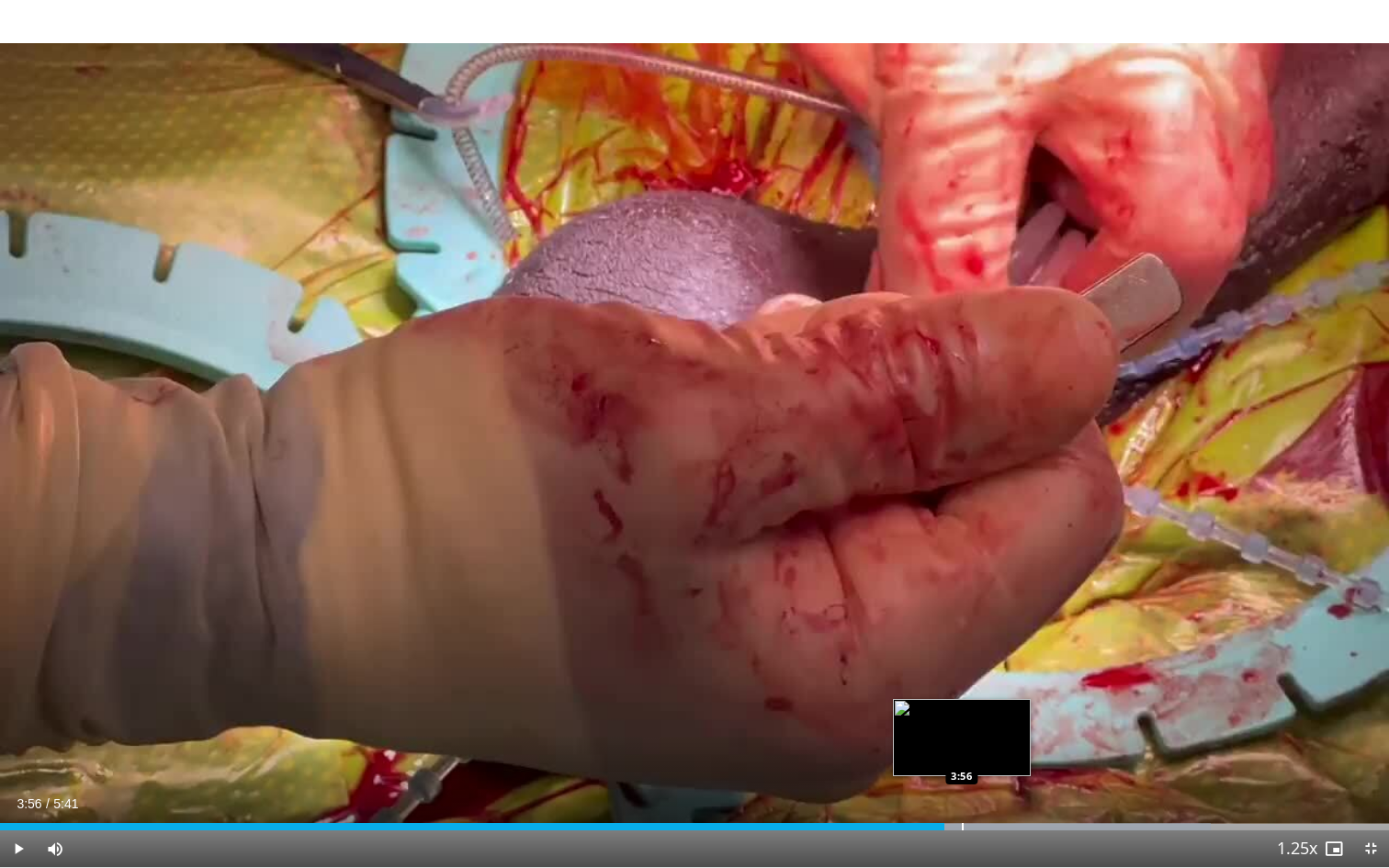 click at bounding box center (963, 827) 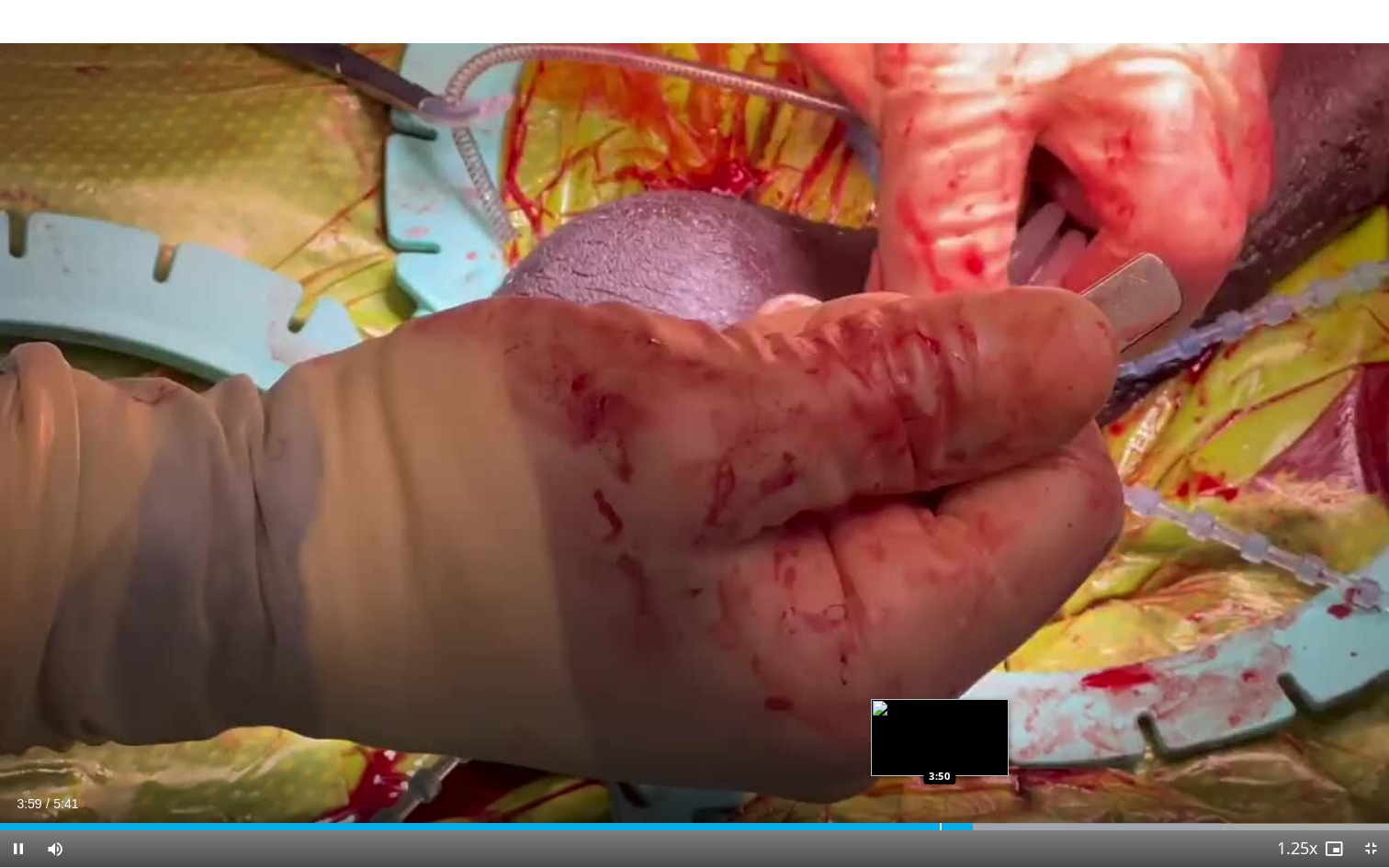 click at bounding box center [941, 827] 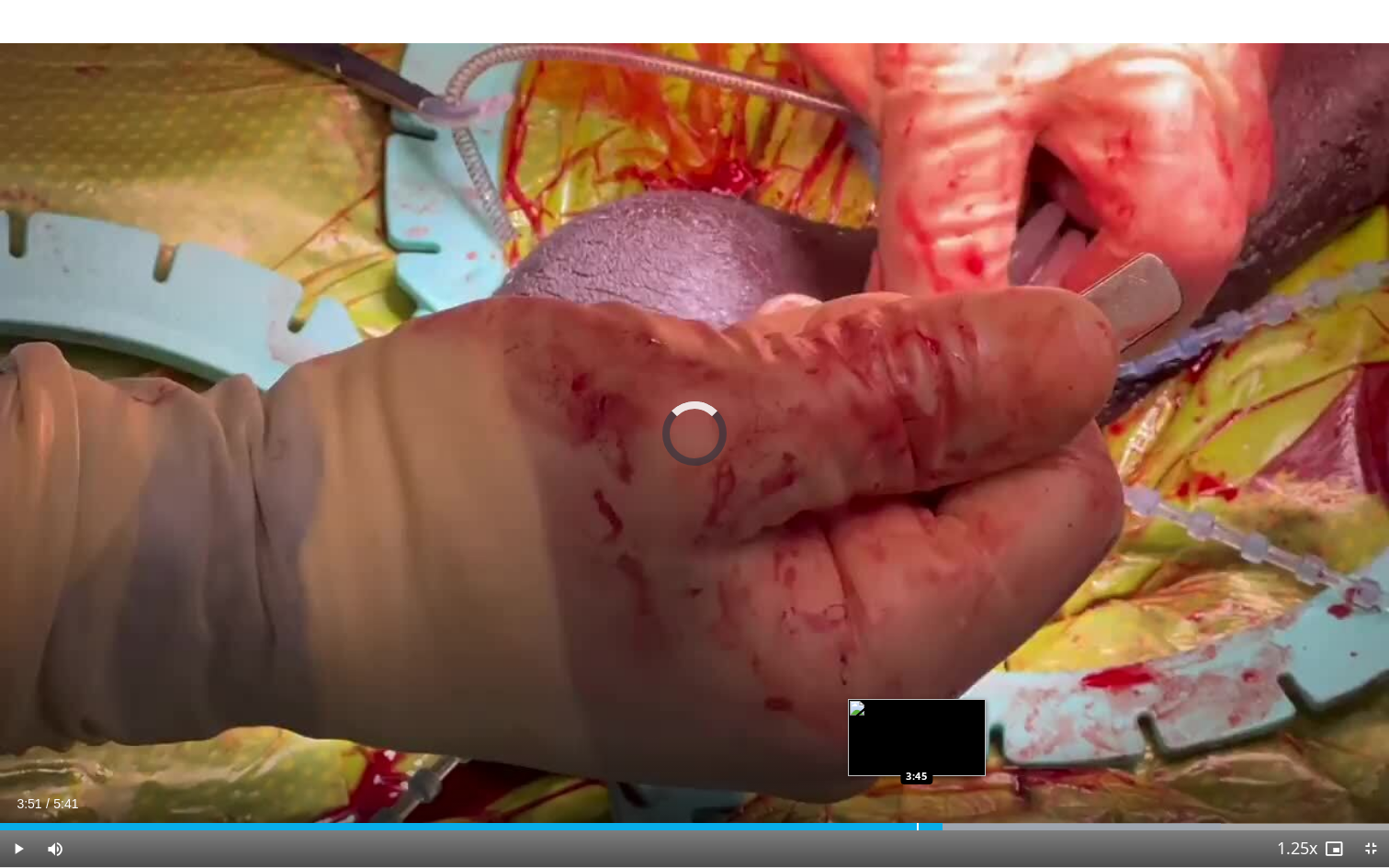 click at bounding box center [918, 827] 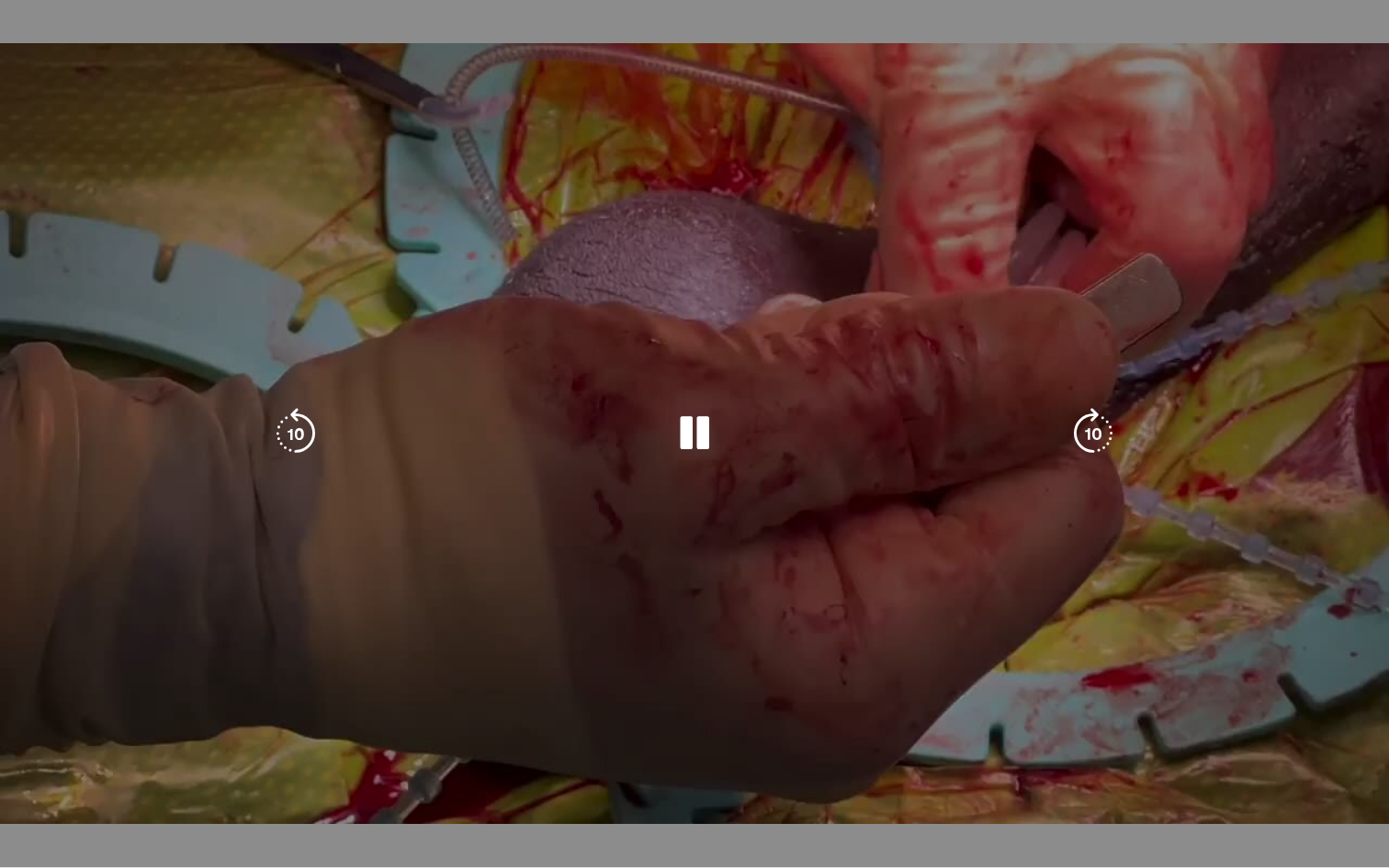 click on "10 seconds
Tap to unmute" at bounding box center [694, 434] 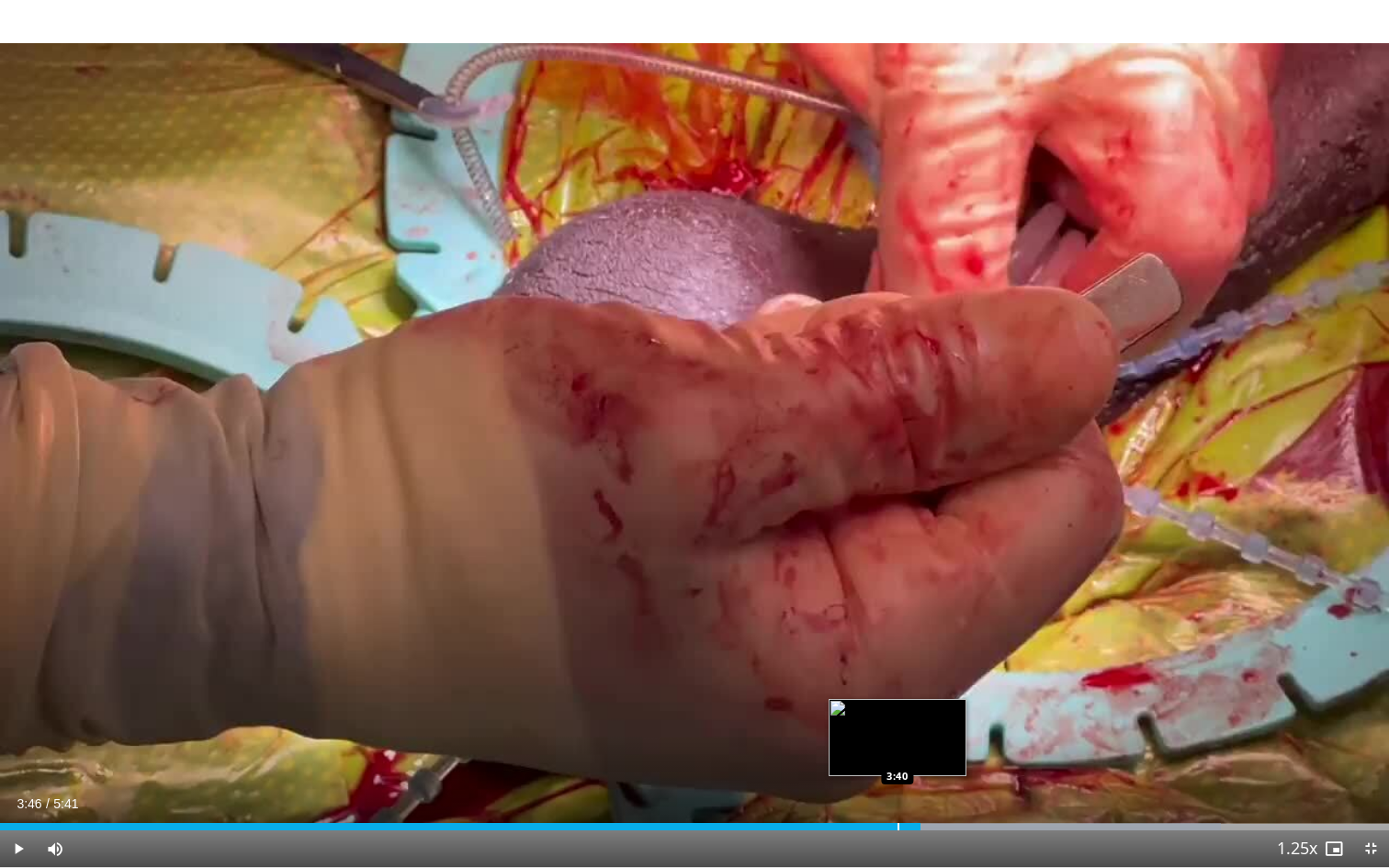 click at bounding box center [898, 827] 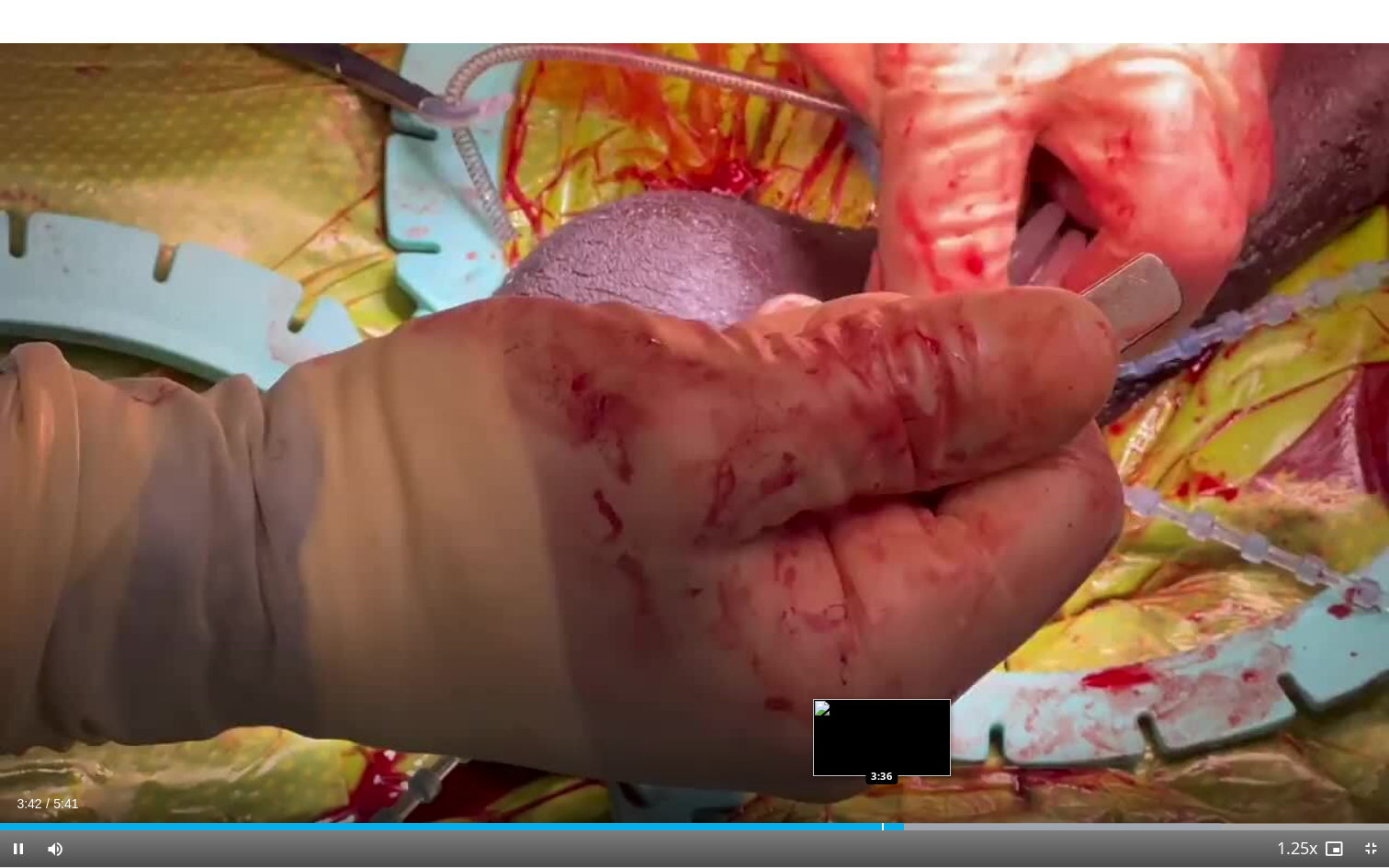 click at bounding box center (883, 827) 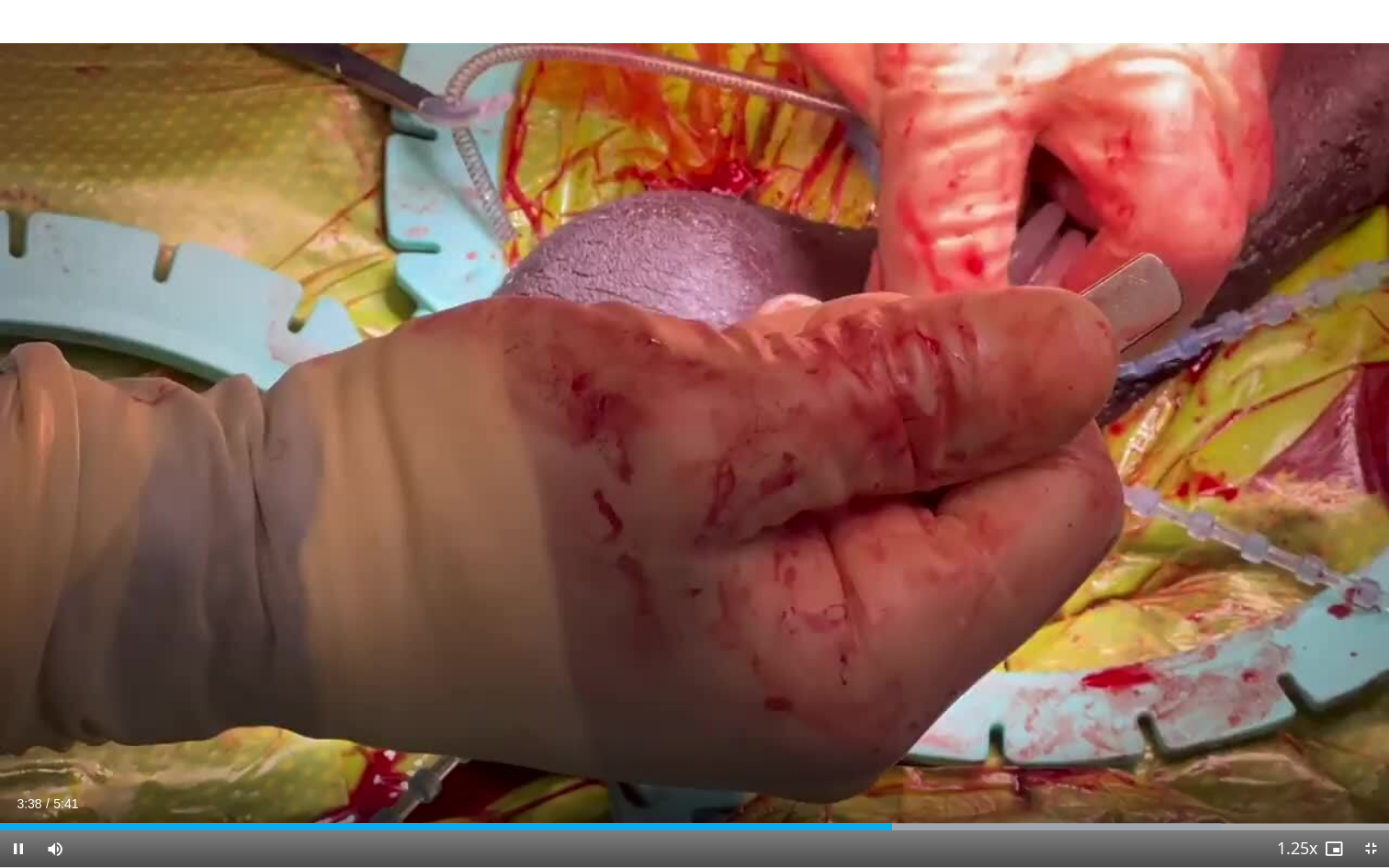 click on "**********" at bounding box center [694, 434] 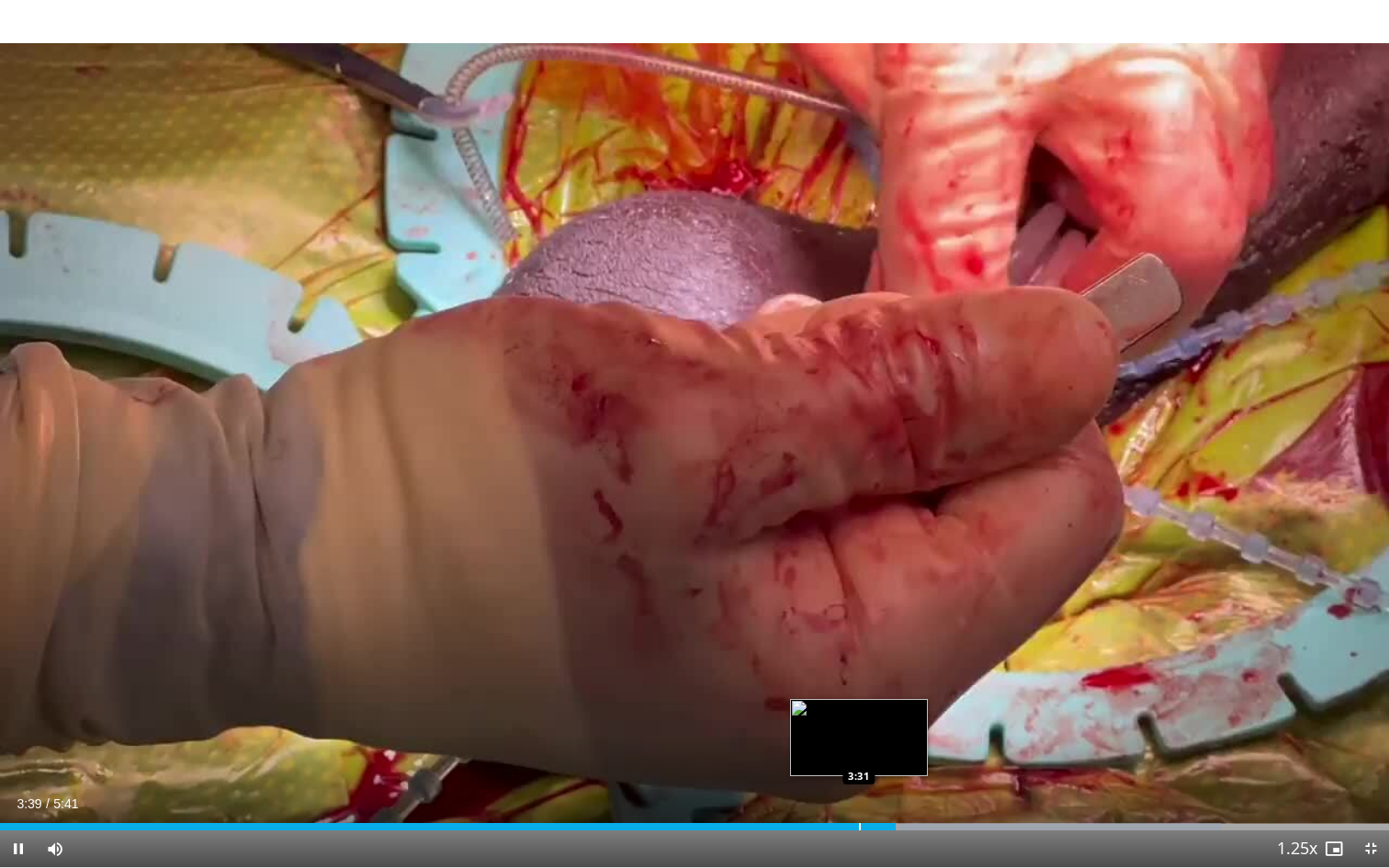 click on "Loaded :  87.90% 3:40 3:31" at bounding box center (694, 821) 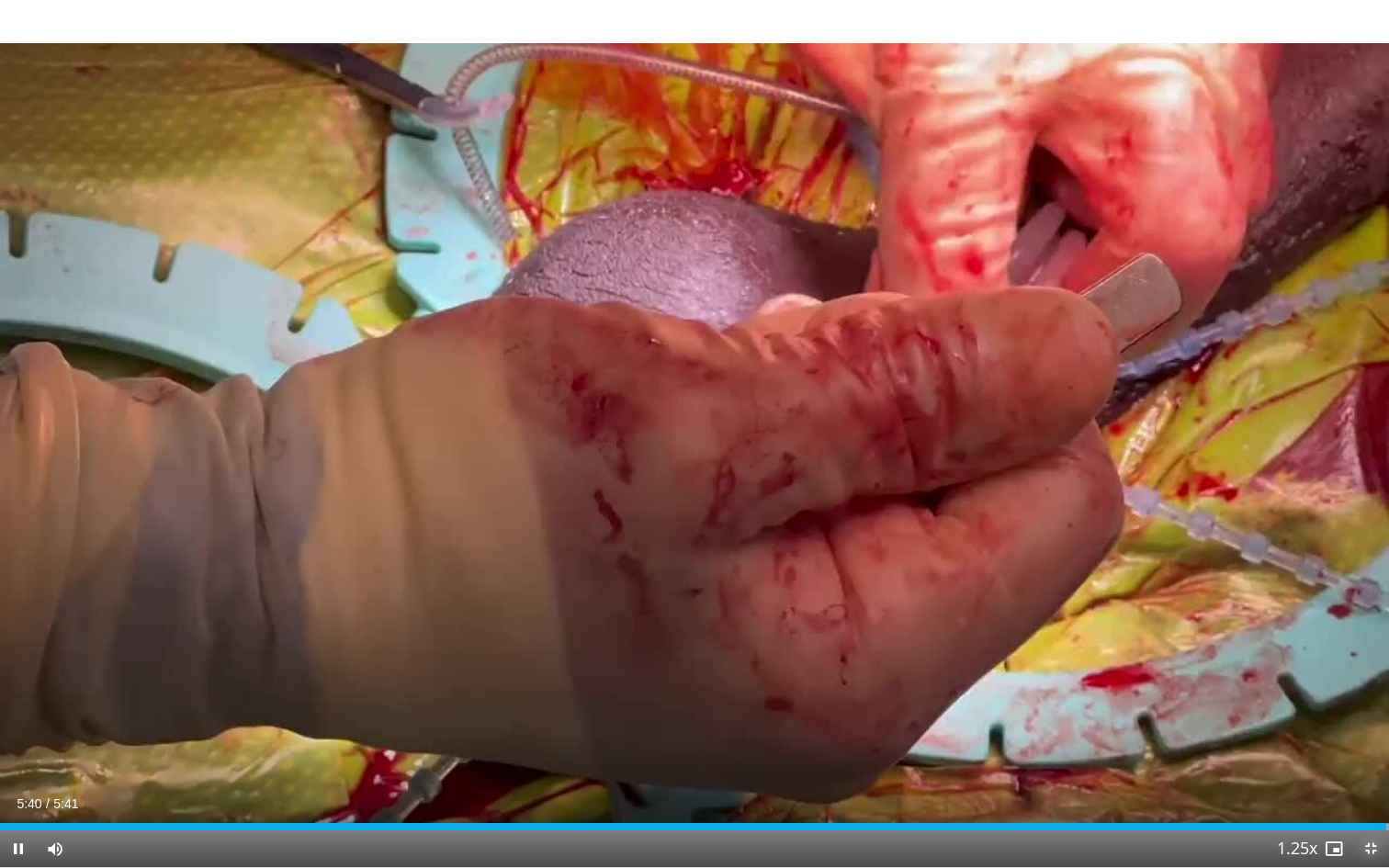 click at bounding box center [1371, 849] 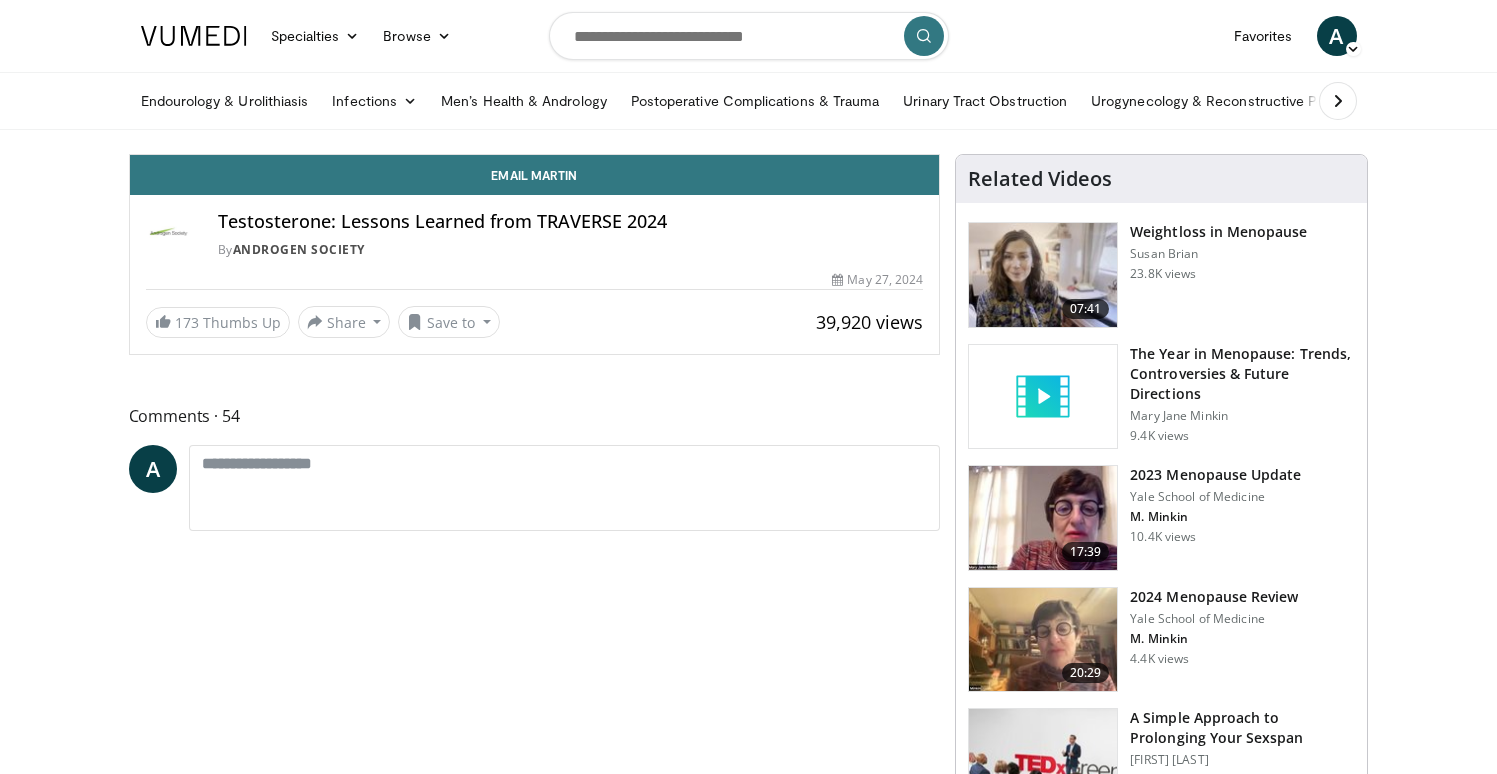 scroll, scrollTop: 0, scrollLeft: 0, axis: both 